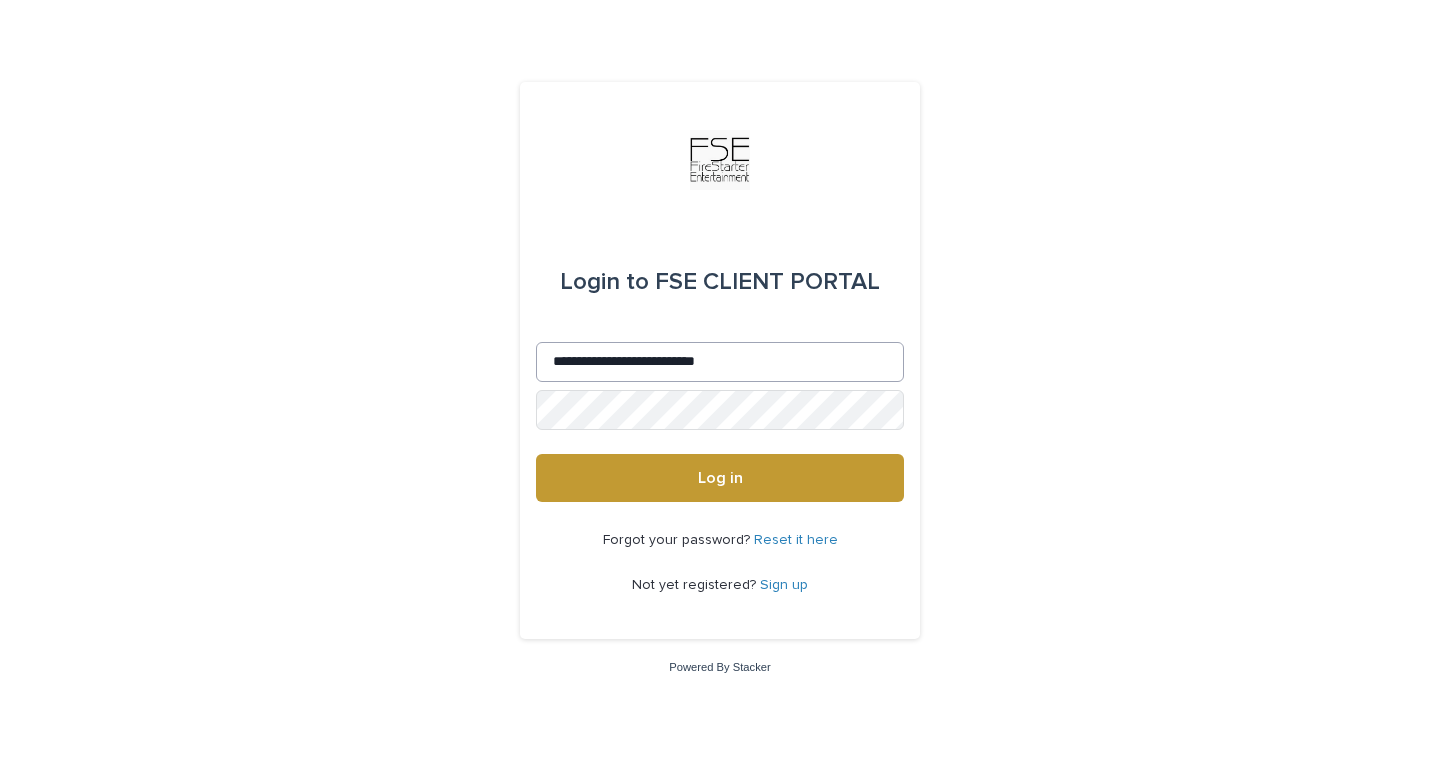 scroll, scrollTop: 0, scrollLeft: 0, axis: both 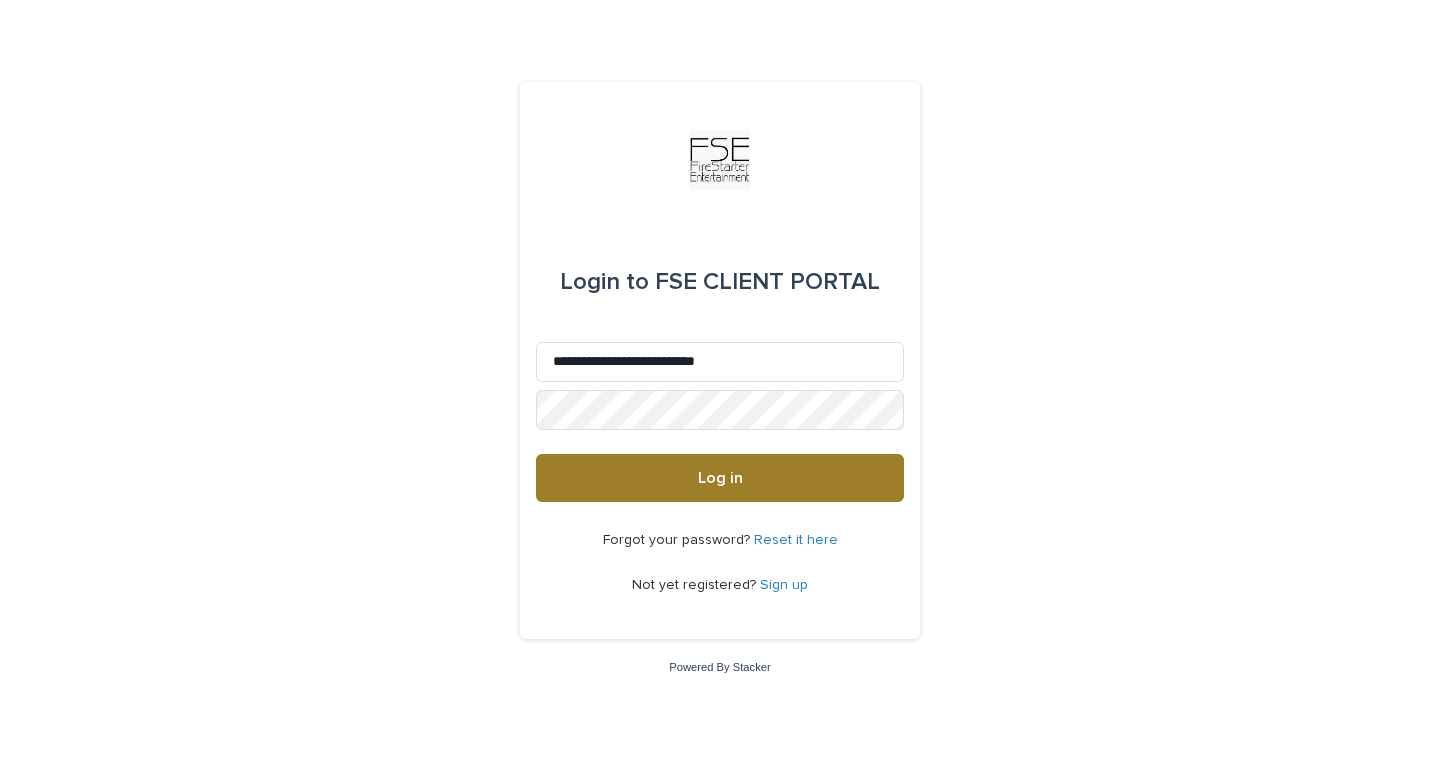 click on "Log in" at bounding box center [720, 478] 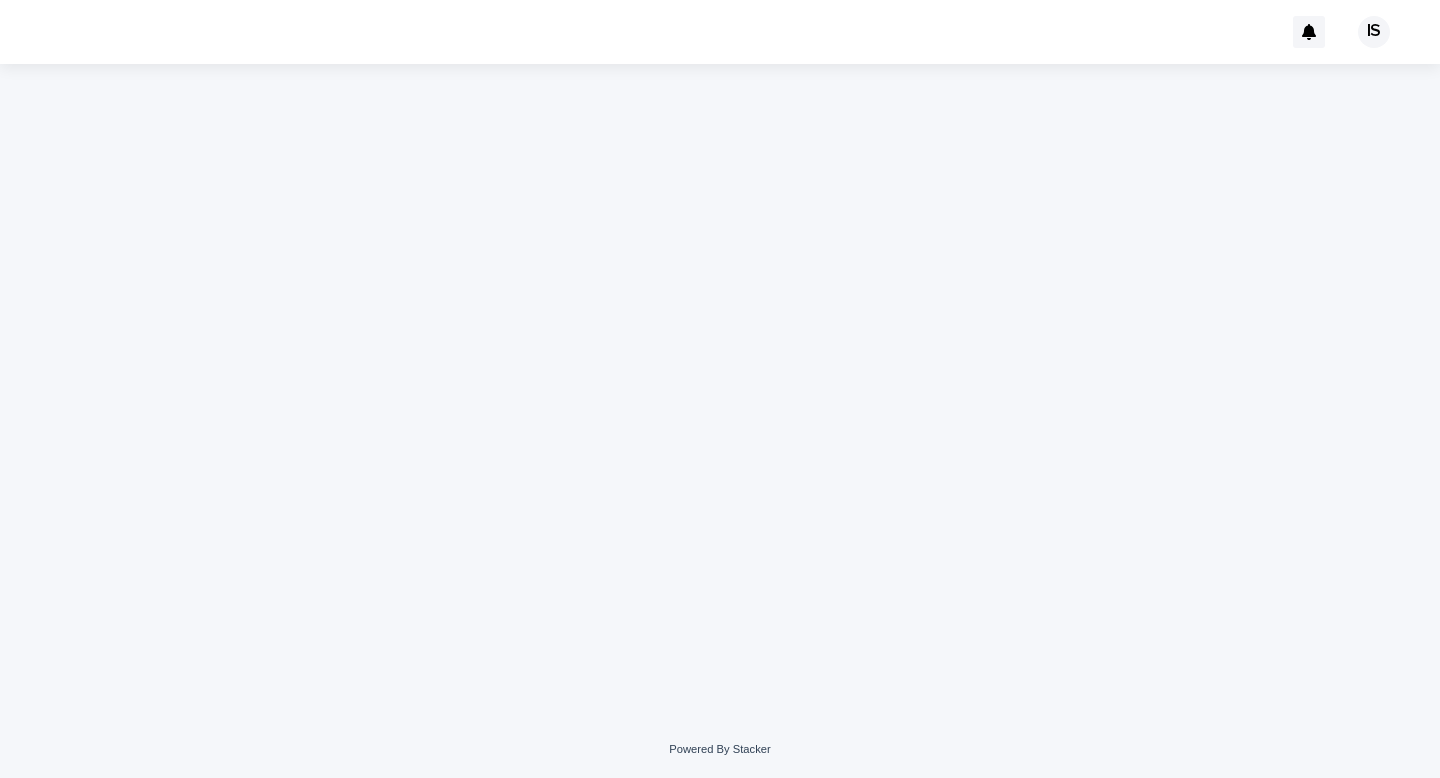 scroll, scrollTop: 0, scrollLeft: 0, axis: both 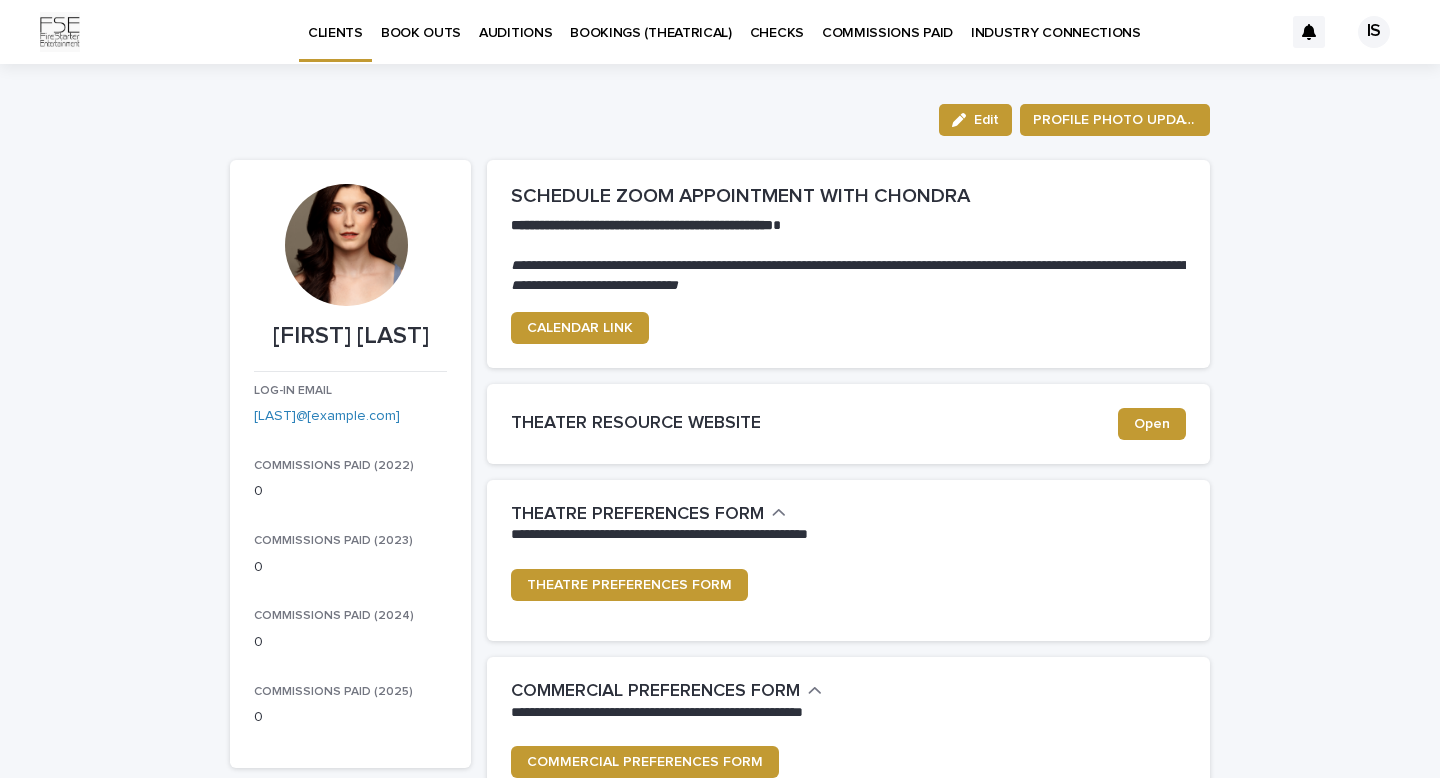 click on "INDUSTRY CONNECTIONS" at bounding box center [1056, 31] 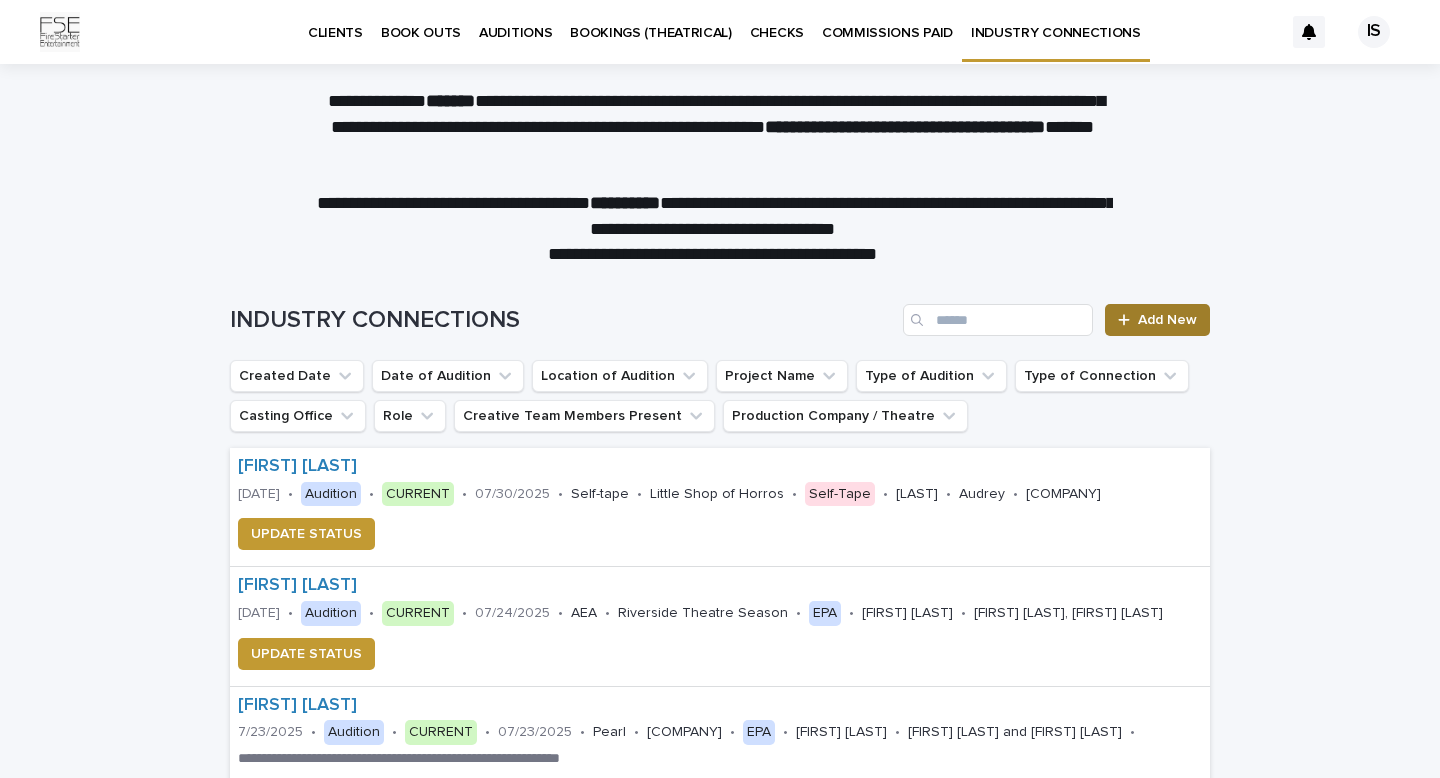 click on "Add New" at bounding box center (1167, 320) 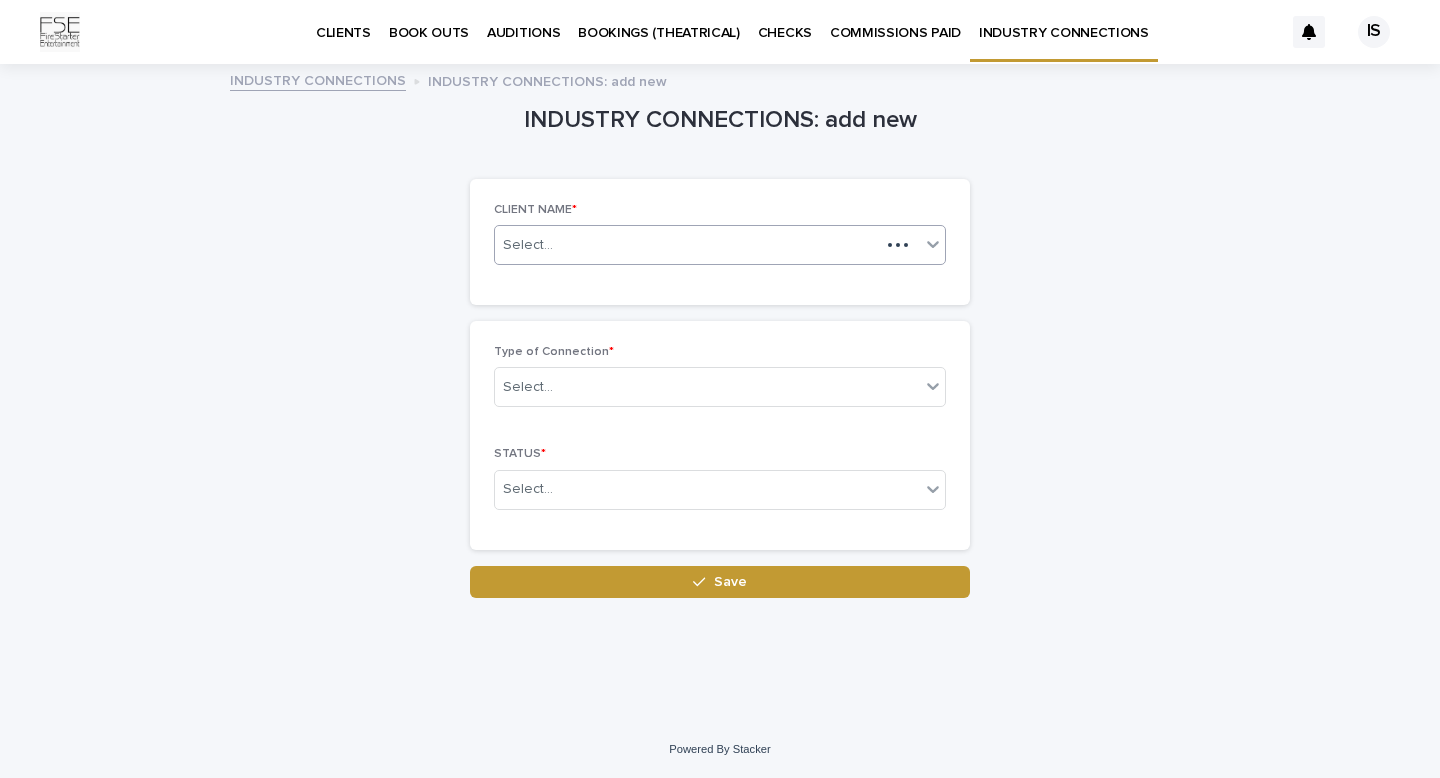 click on "Select..." at bounding box center (687, 245) 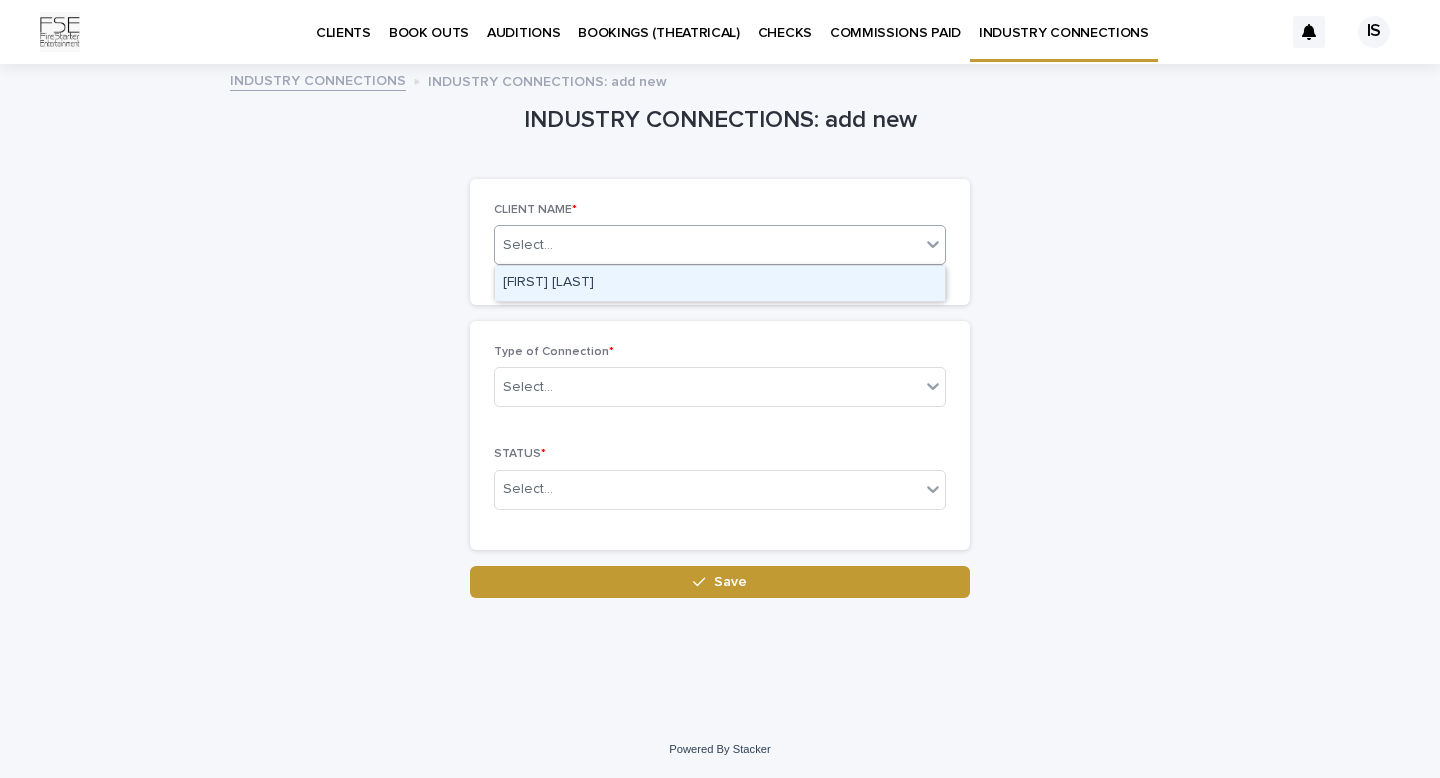 click on "[FIRST] [LAST]" at bounding box center (720, 283) 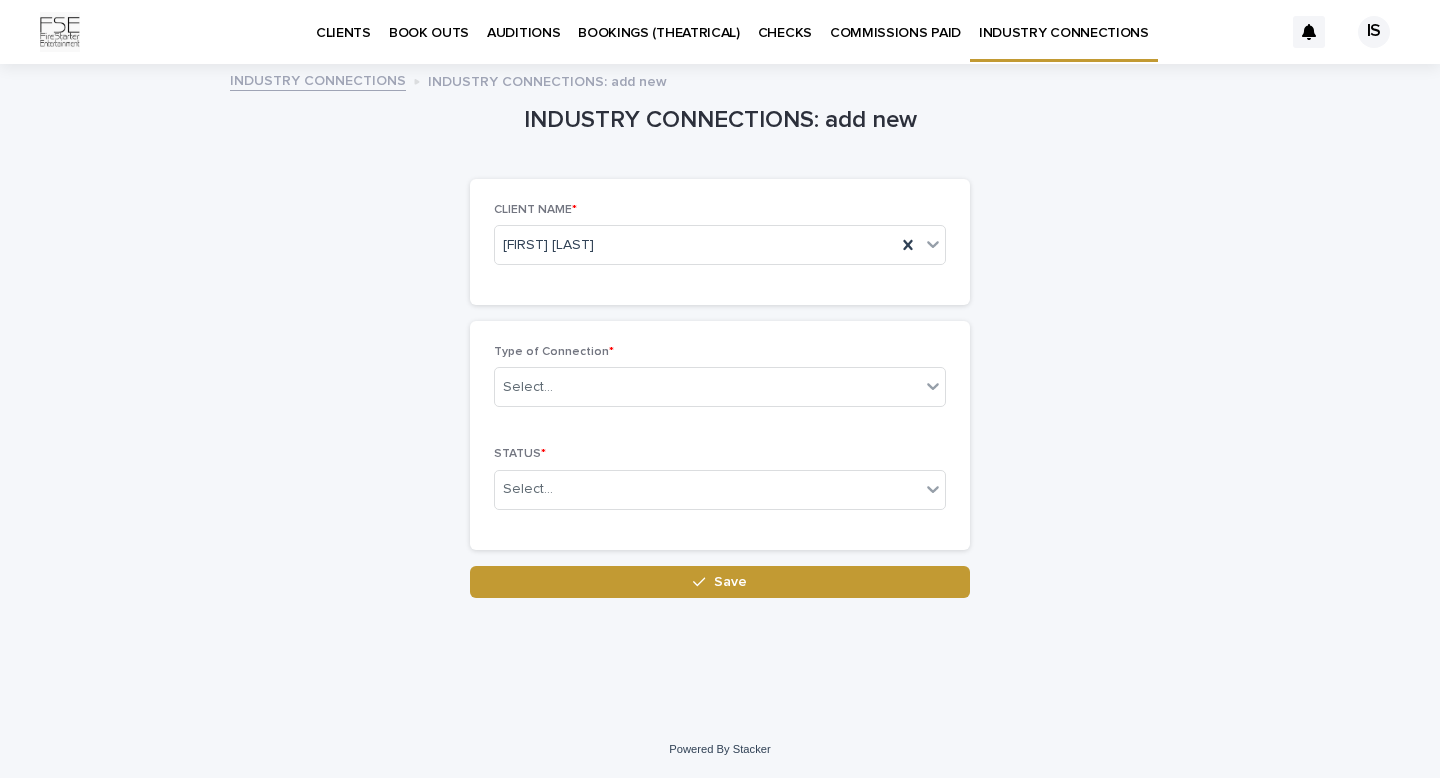 click on "Type of Connection * Select..." at bounding box center [720, 384] 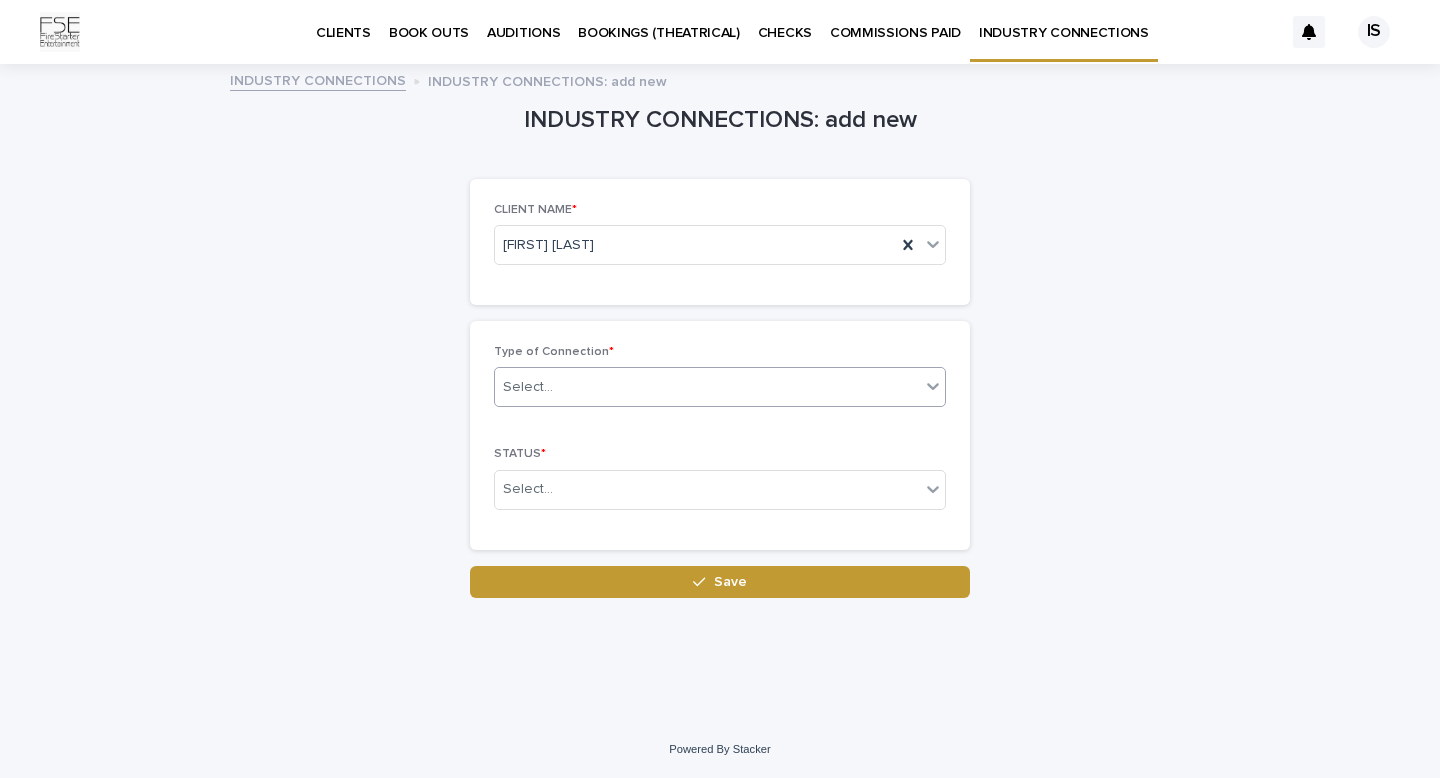 click on "Select..." at bounding box center [707, 387] 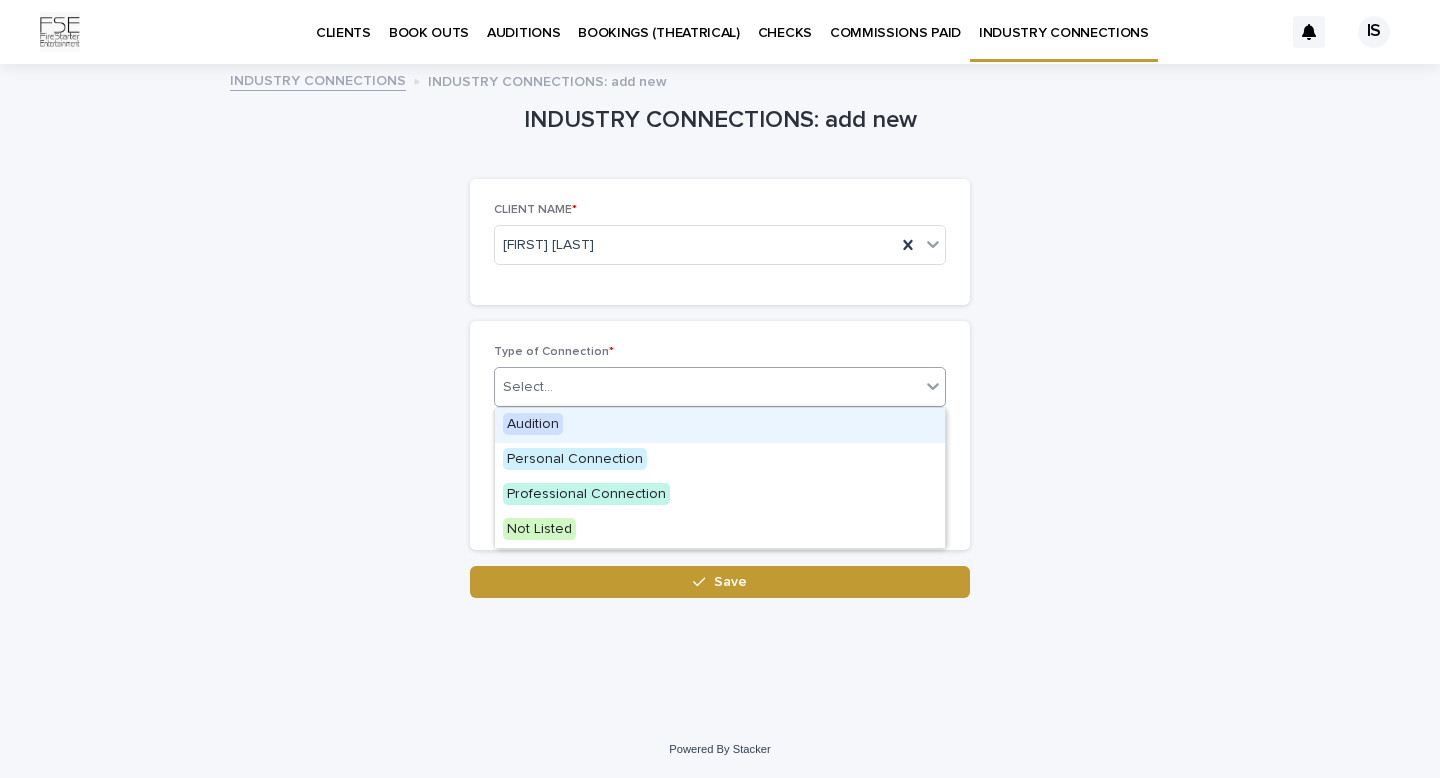 click on "Audition" at bounding box center (720, 425) 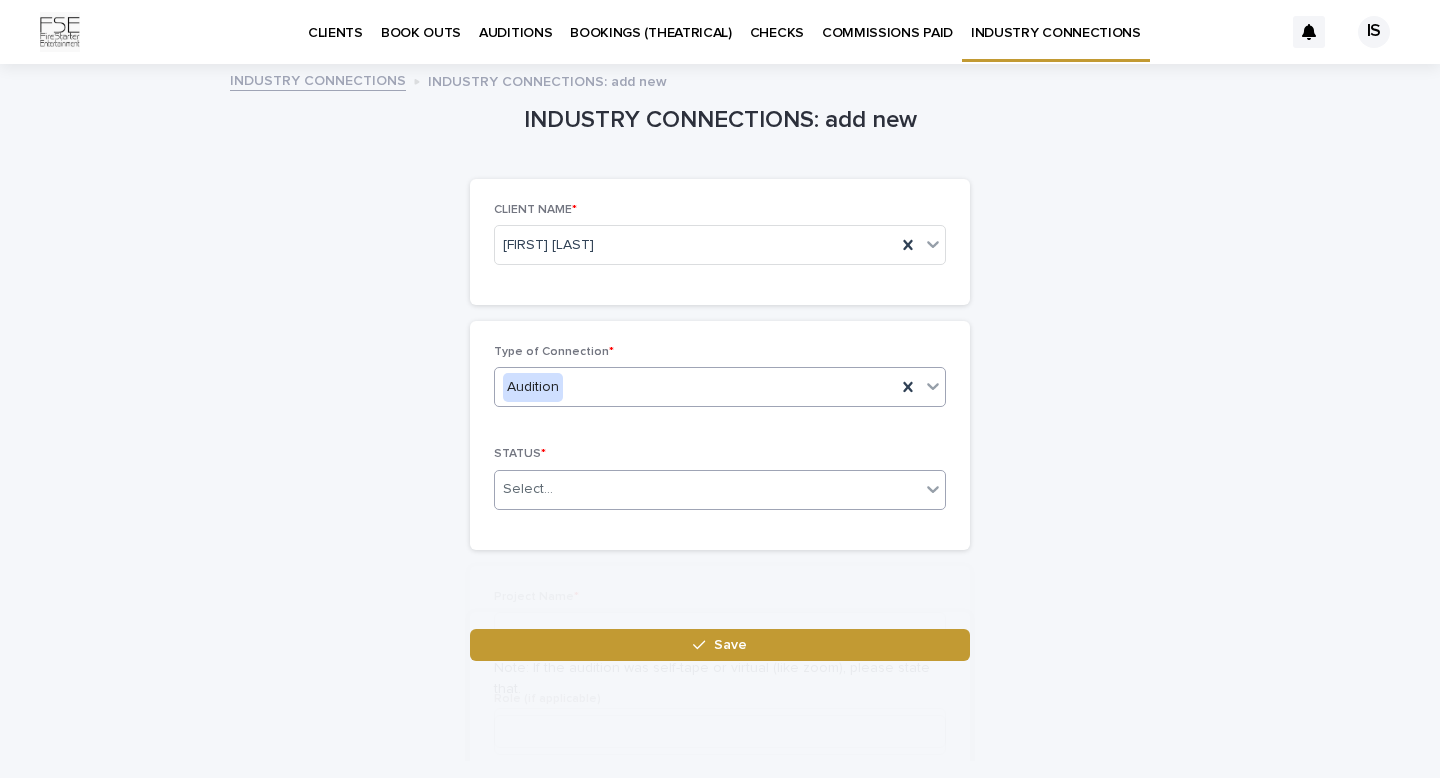 click on "Select..." at bounding box center (707, 489) 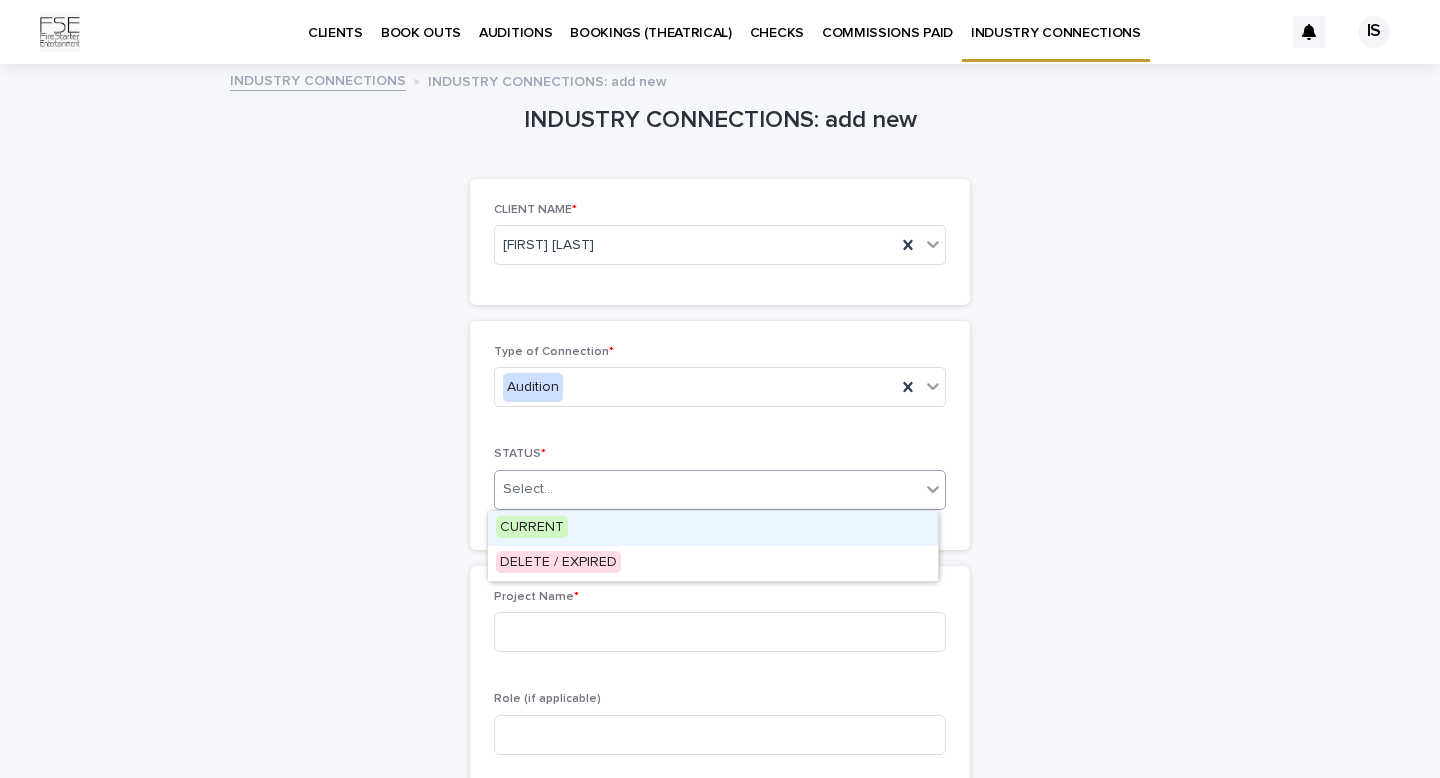 click on "CURRENT" at bounding box center [713, 528] 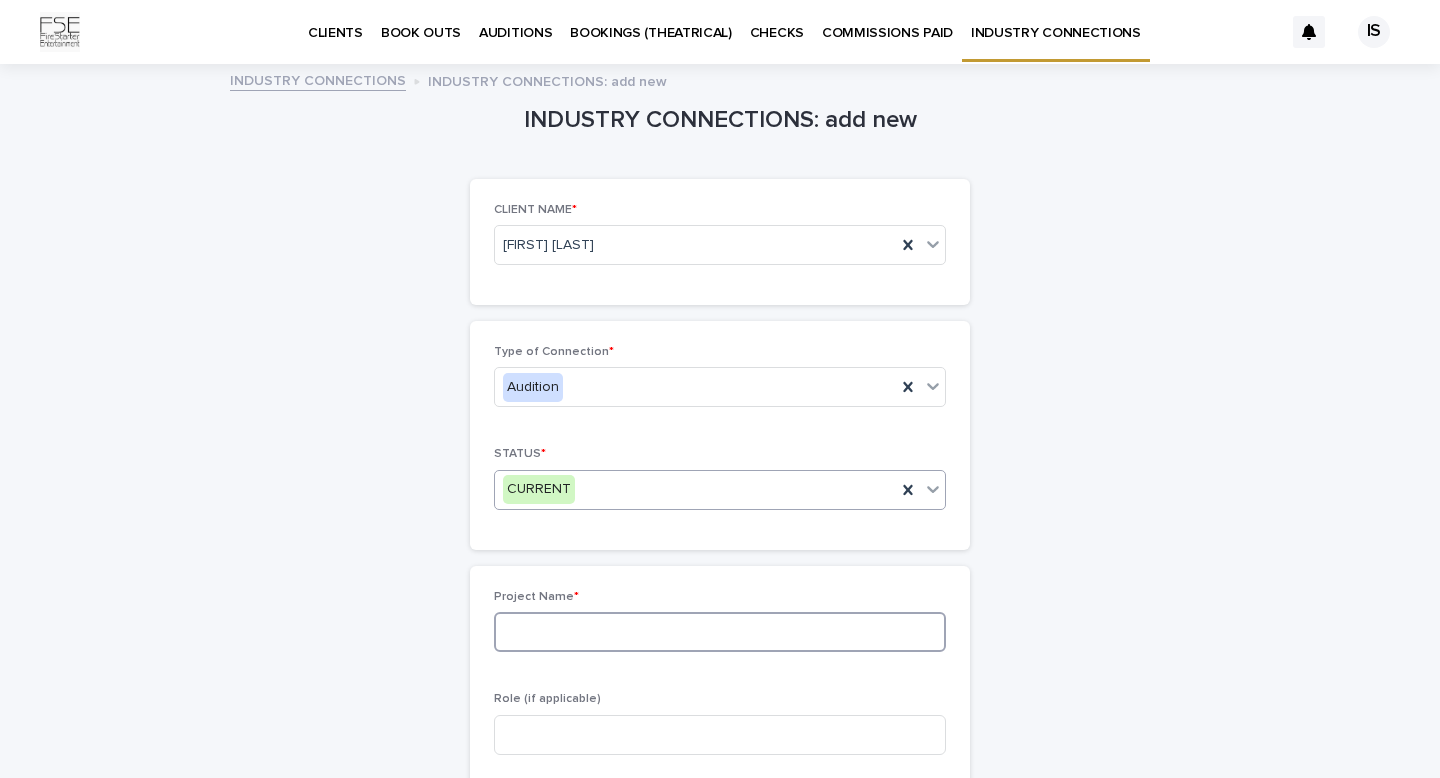 click at bounding box center [720, 632] 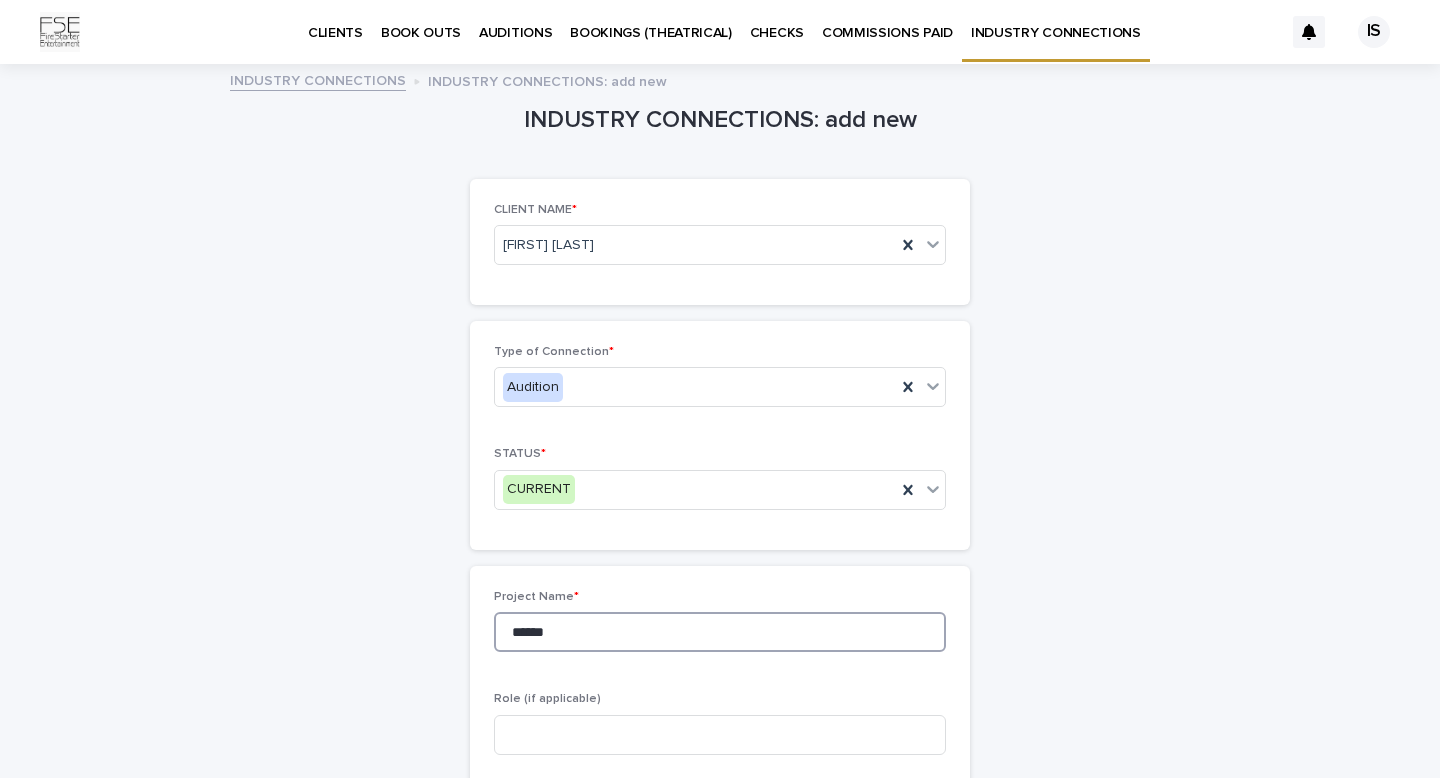 type on "******" 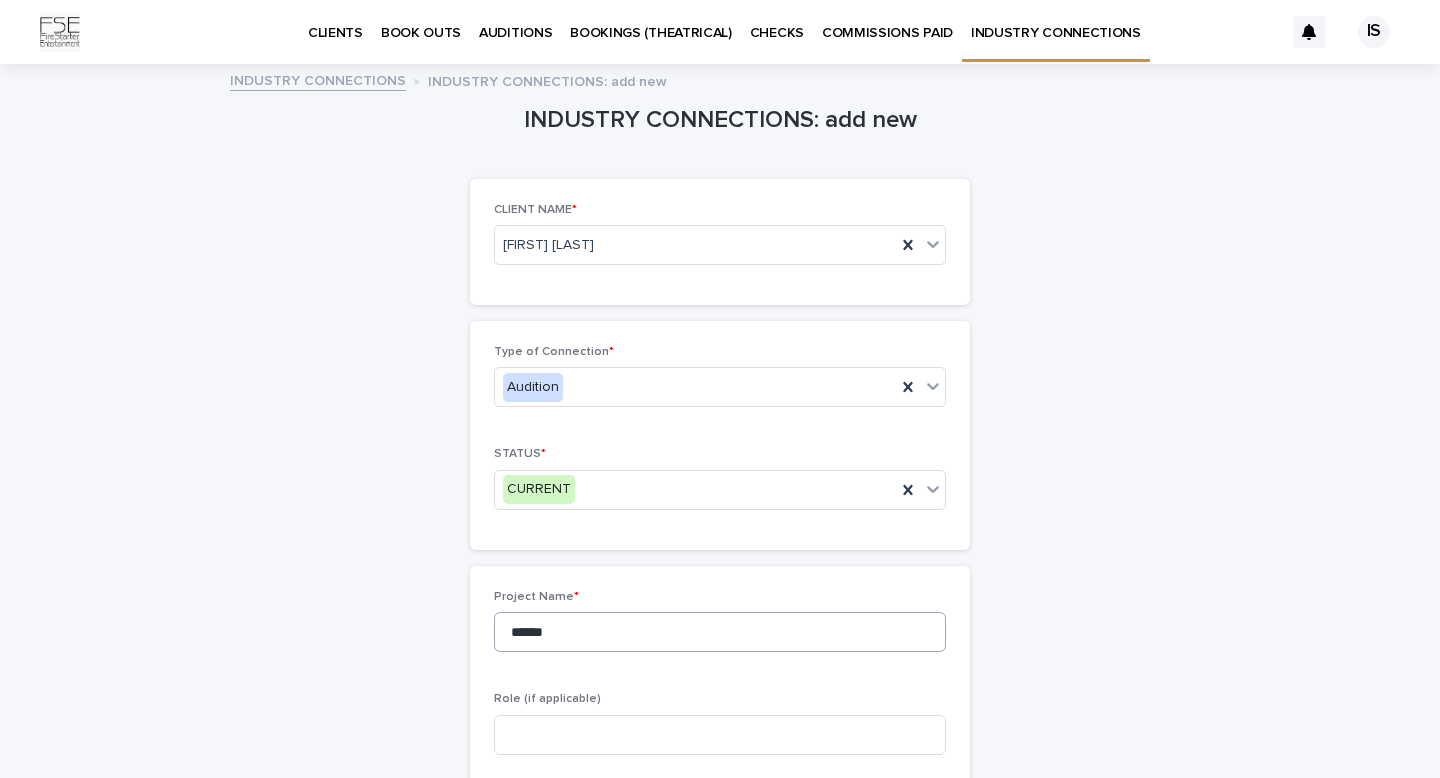 scroll, scrollTop: 445, scrollLeft: 0, axis: vertical 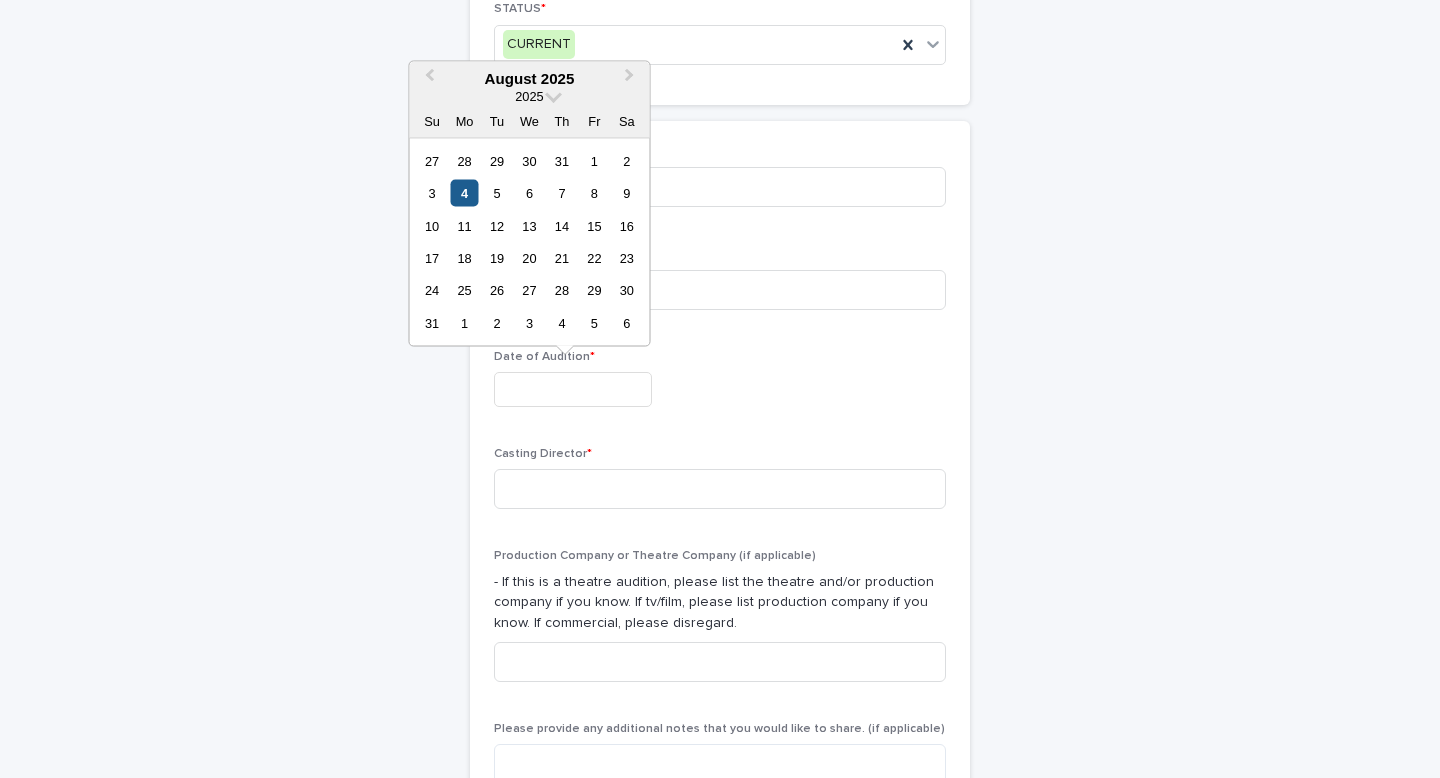 click on "4" at bounding box center (464, 193) 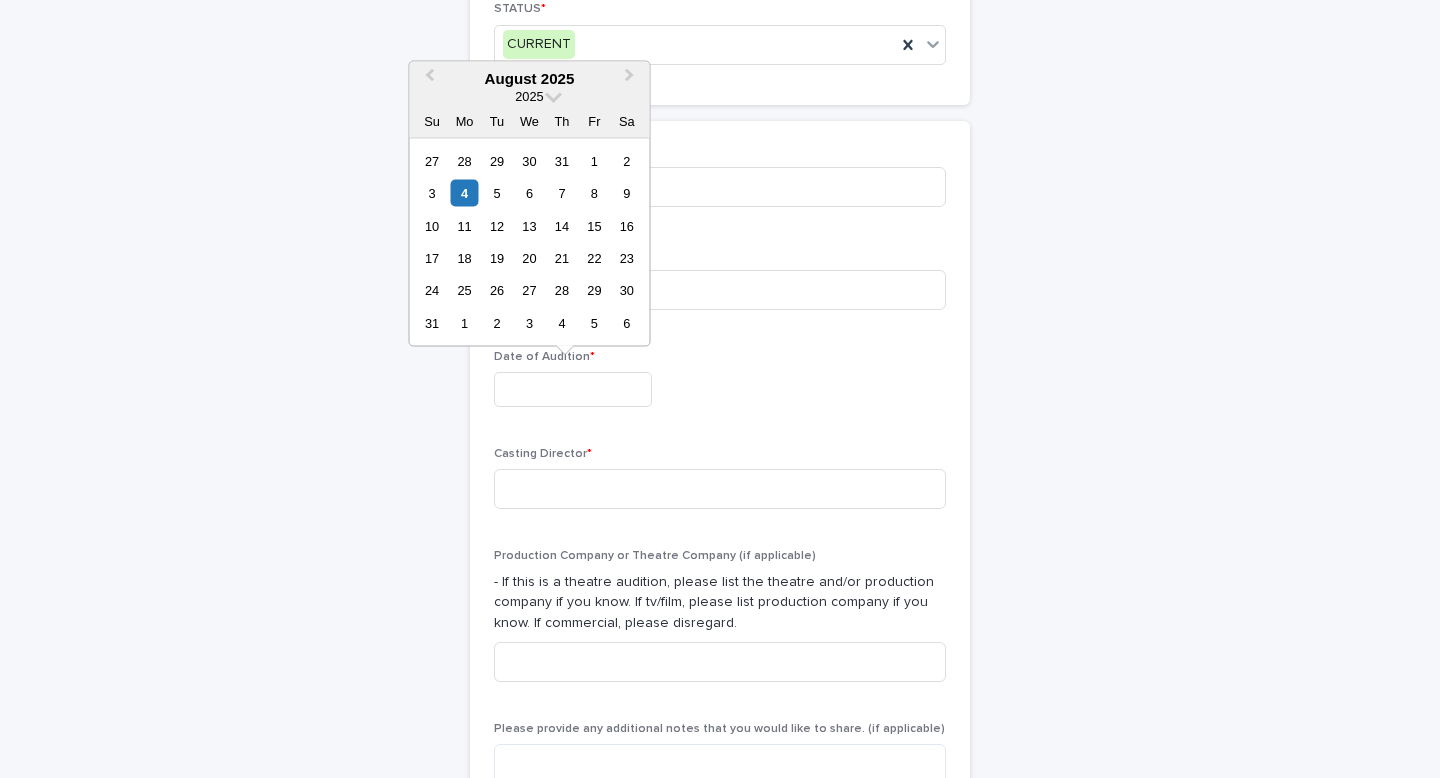 type on "**********" 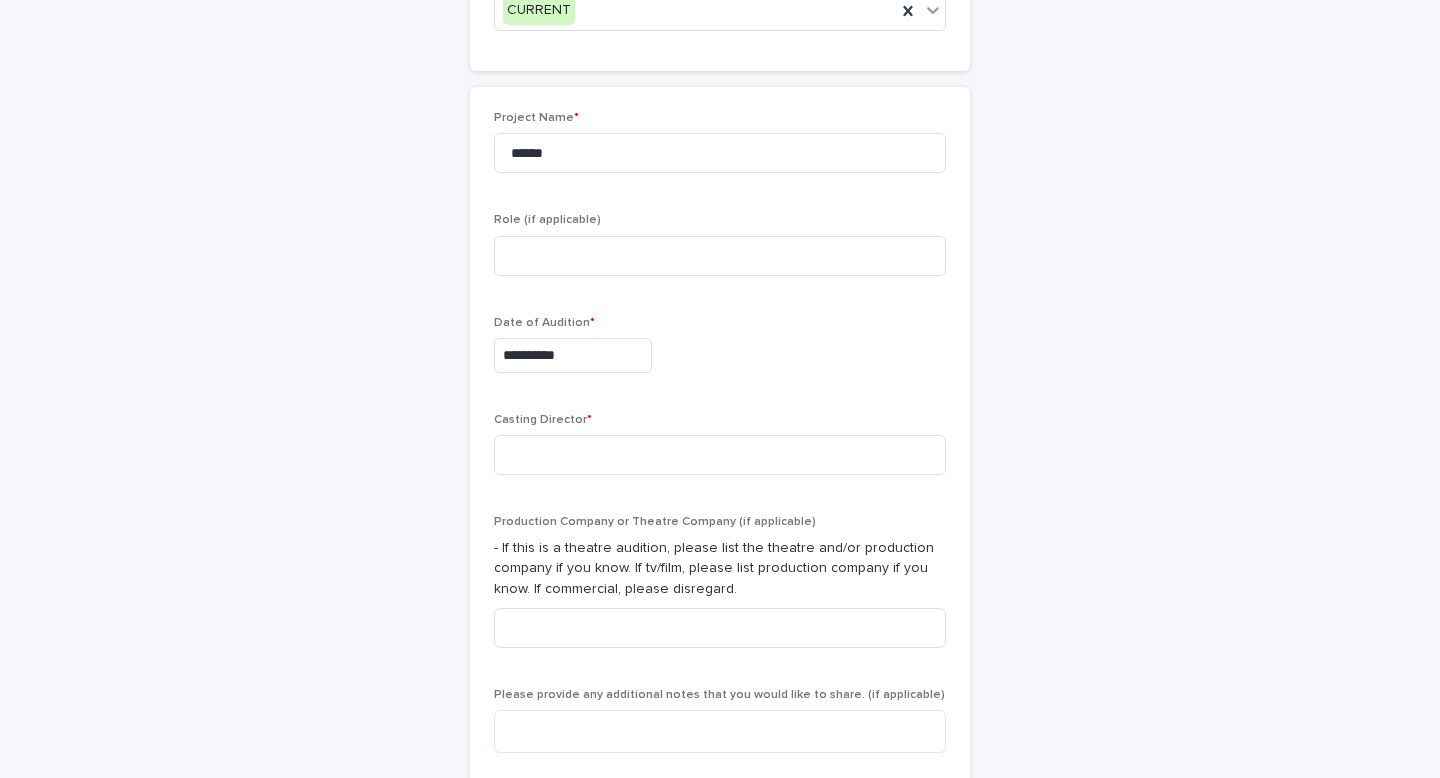 scroll, scrollTop: 498, scrollLeft: 0, axis: vertical 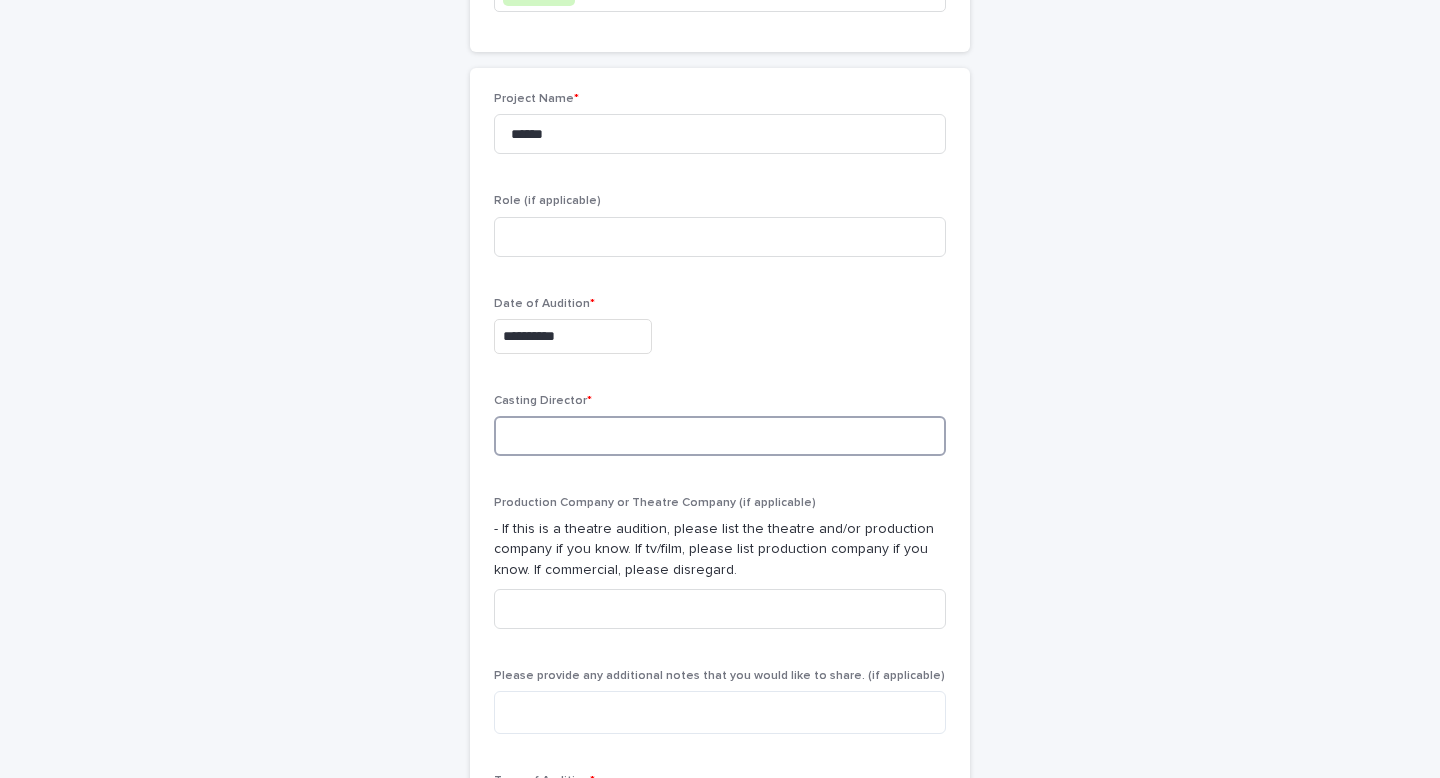 click at bounding box center [720, 436] 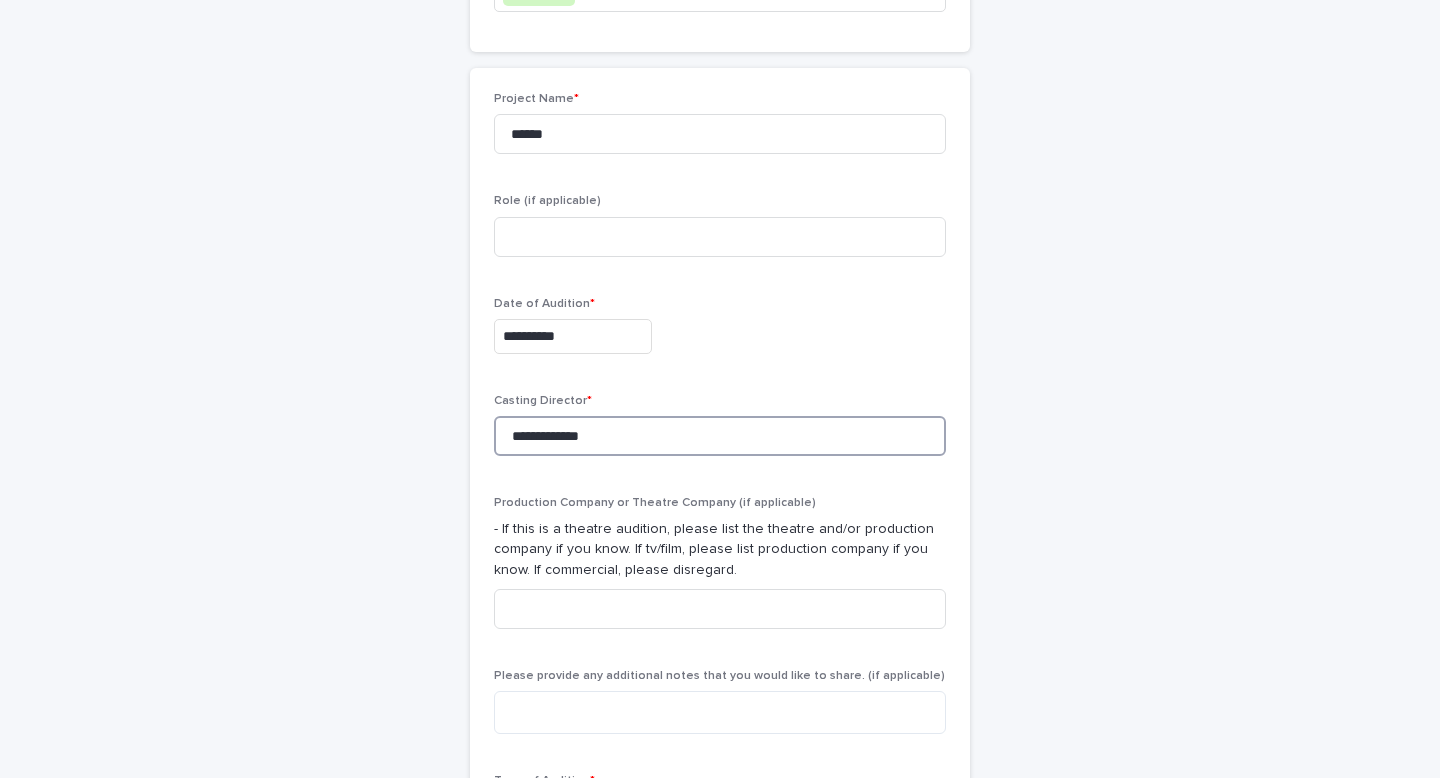 type on "**********" 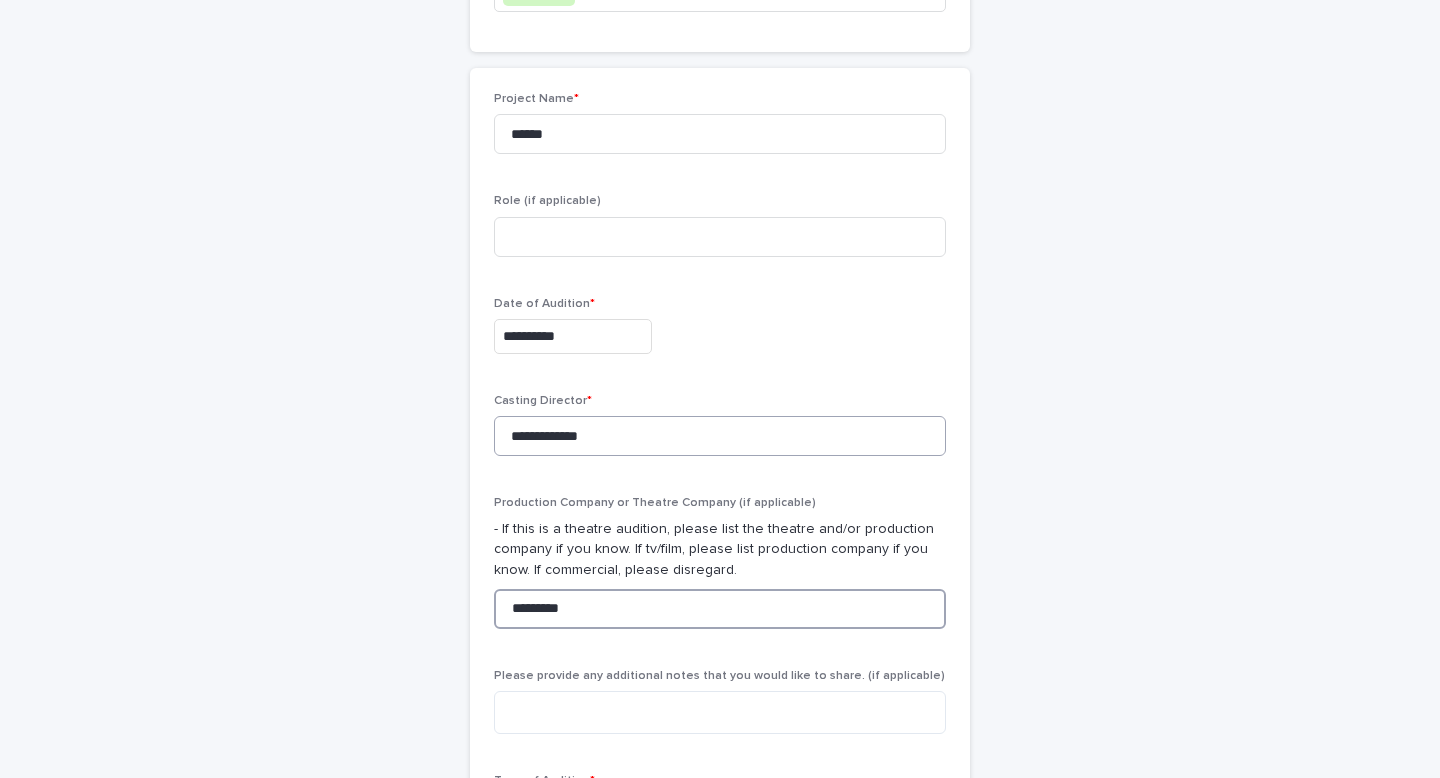 type on "*********" 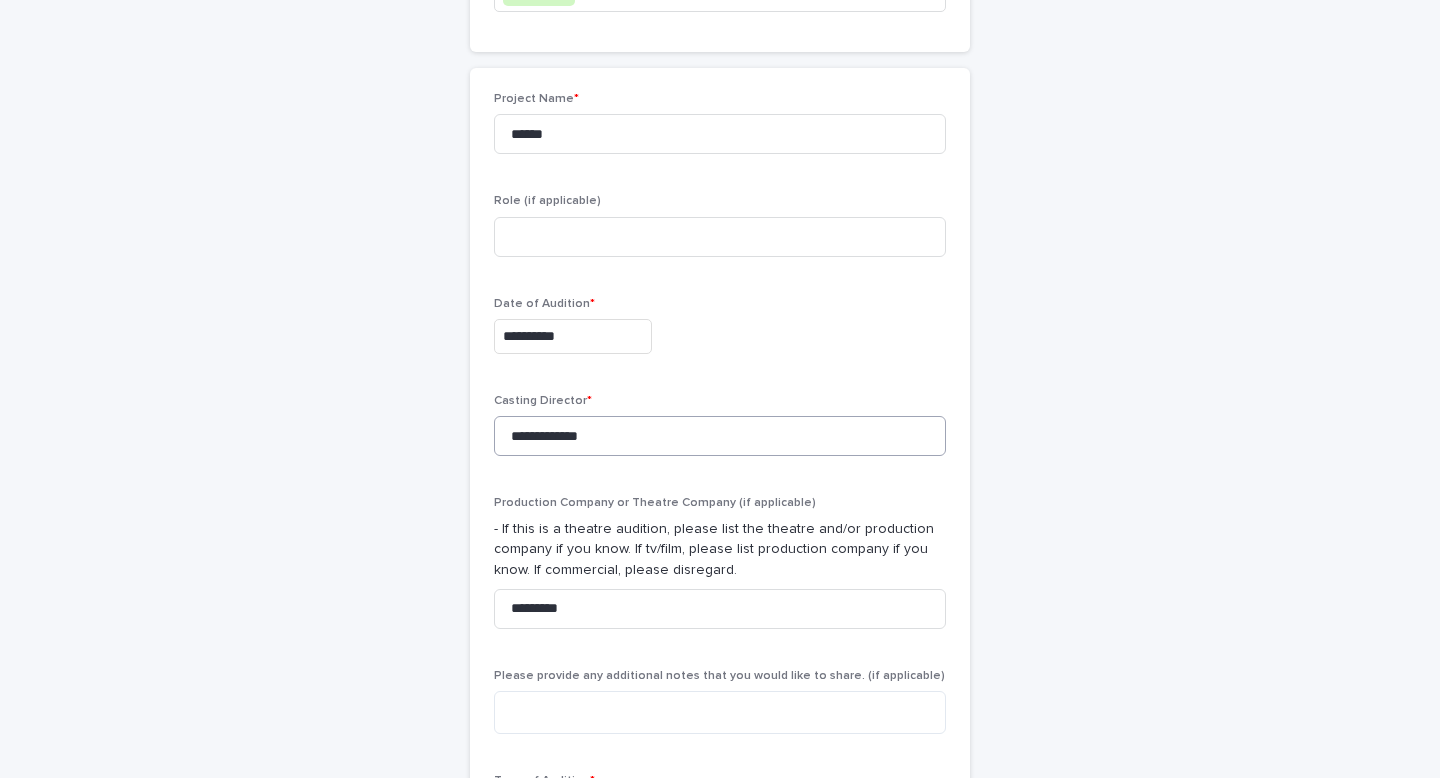 scroll, scrollTop: 926, scrollLeft: 0, axis: vertical 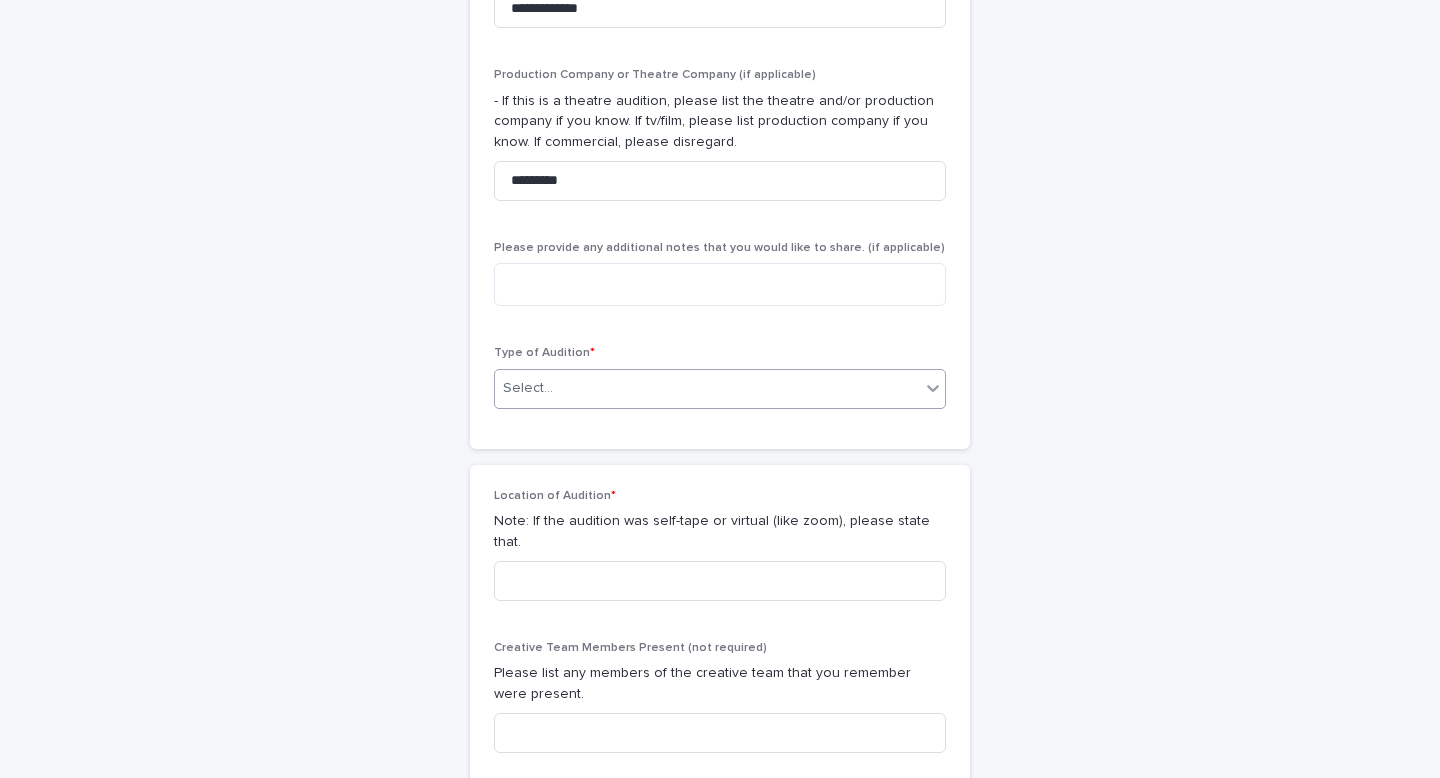 click on "Type of Audition *       0 results available. Select is focused ,type to refine list, press Down to open the menu,  Select..." at bounding box center [720, 385] 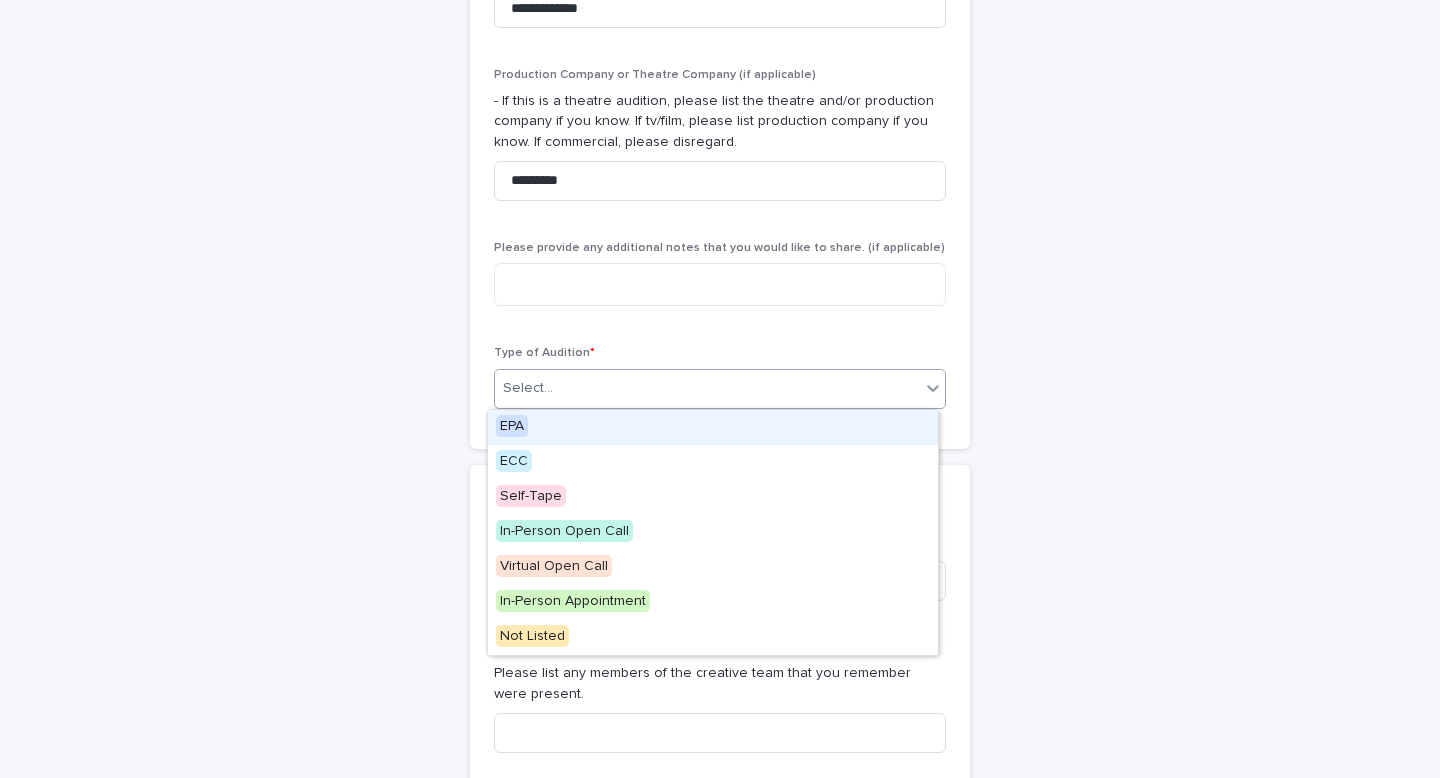 click on "EPA" at bounding box center [713, 427] 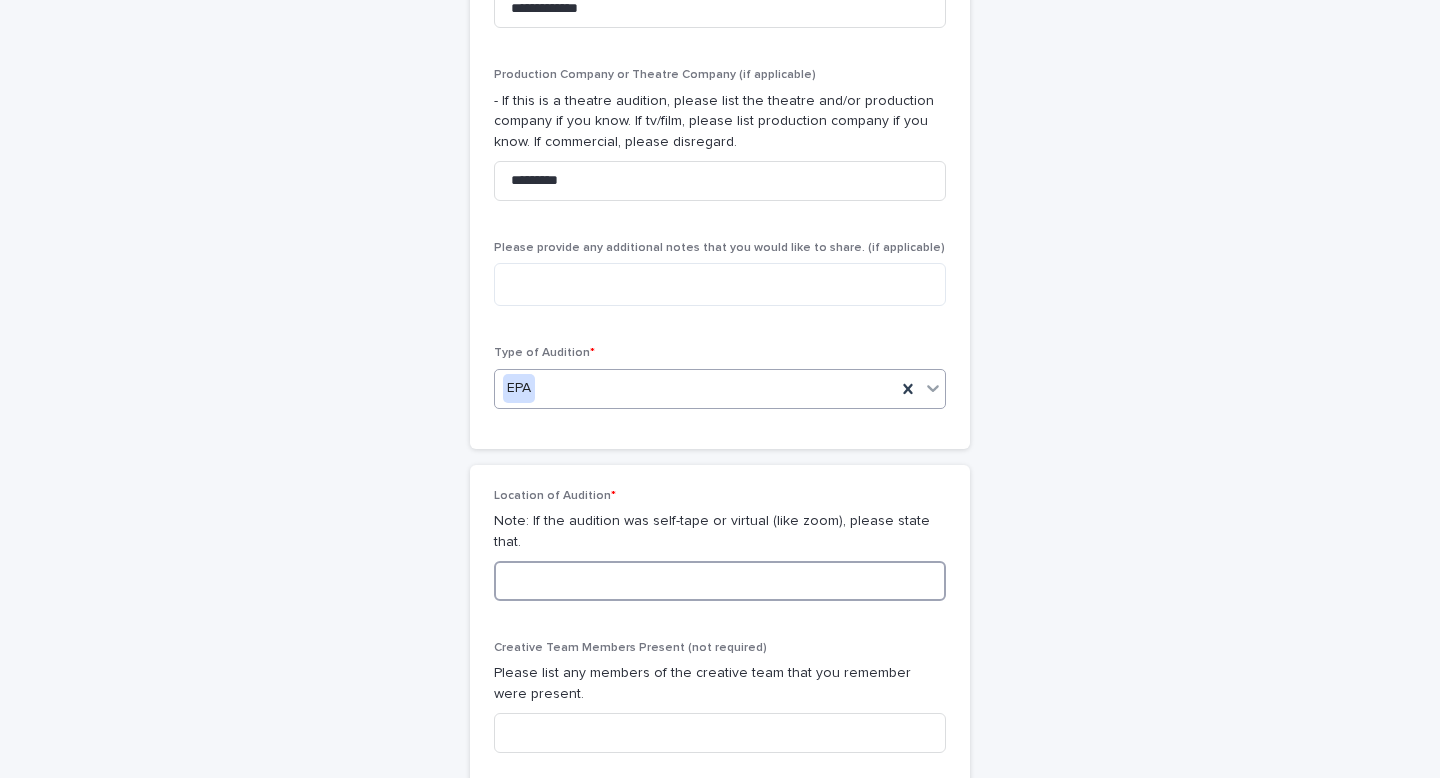 click at bounding box center [720, 581] 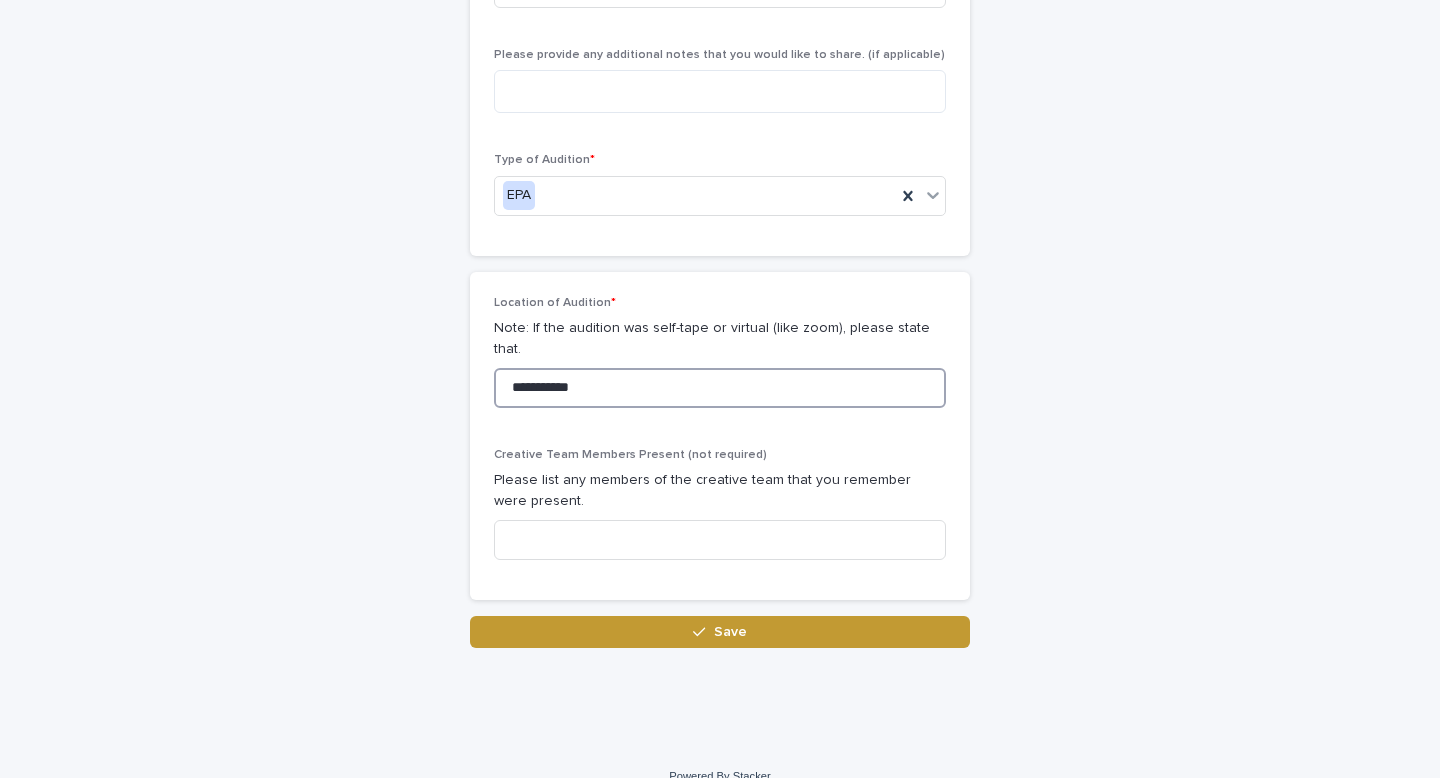 scroll, scrollTop: 1125, scrollLeft: 0, axis: vertical 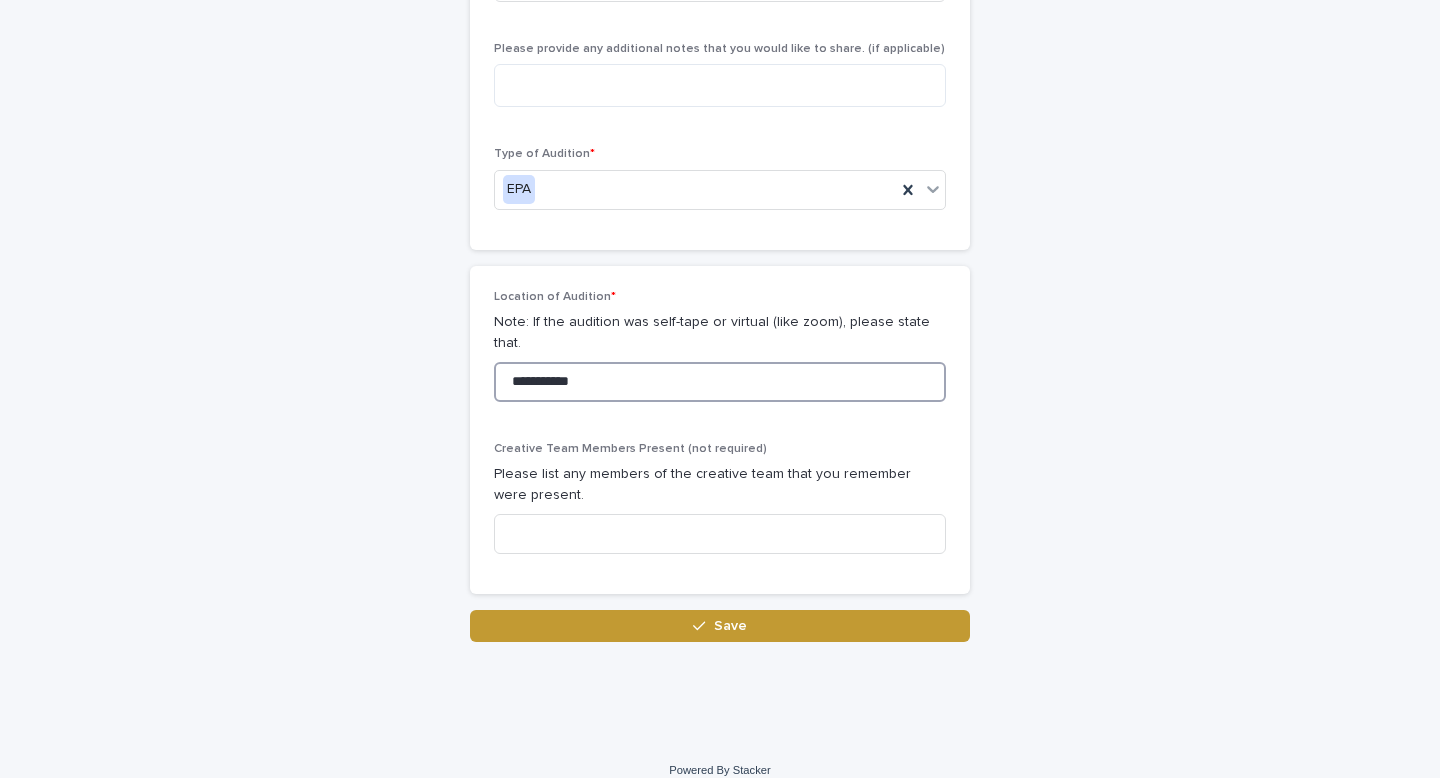drag, startPoint x: 654, startPoint y: 363, endPoint x: 272, endPoint y: 362, distance: 382.0013 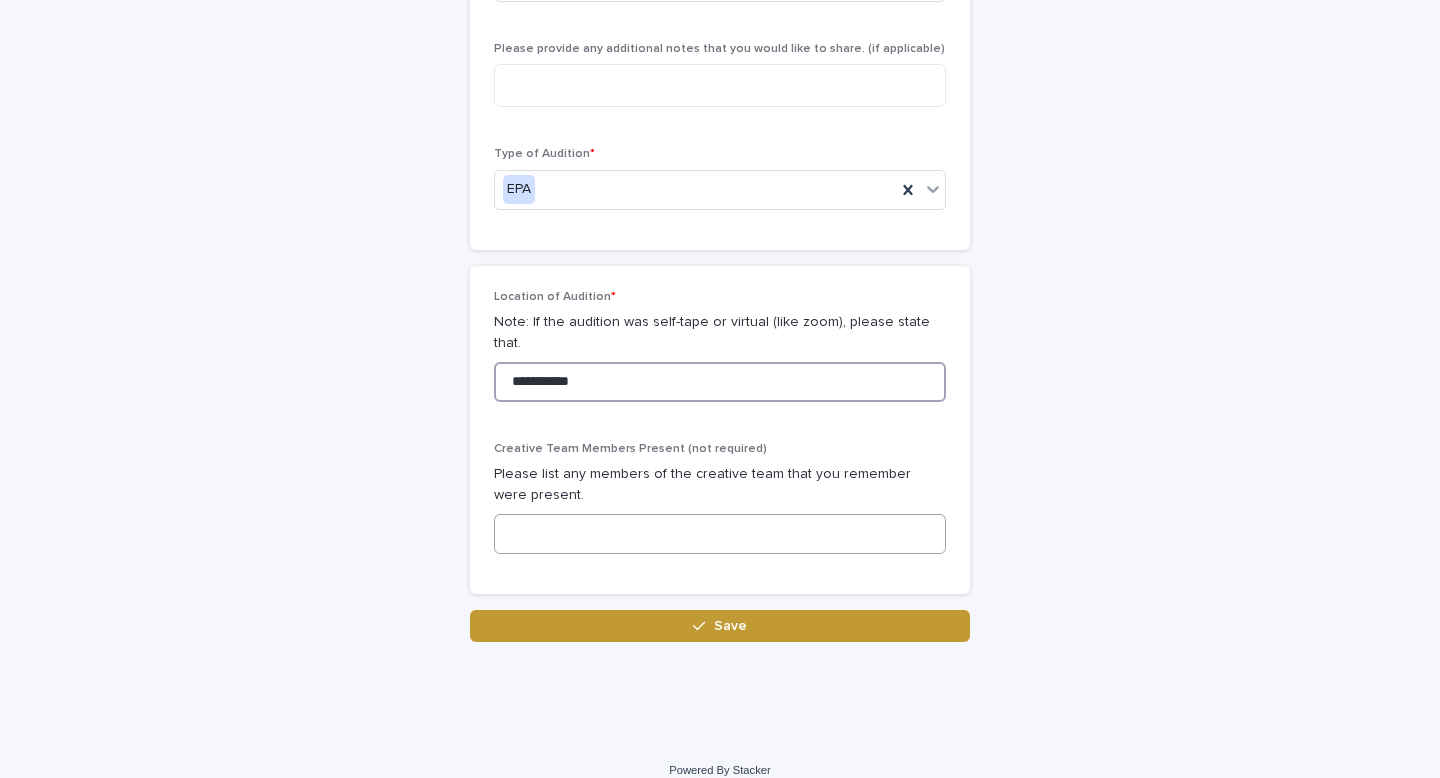 type on "**********" 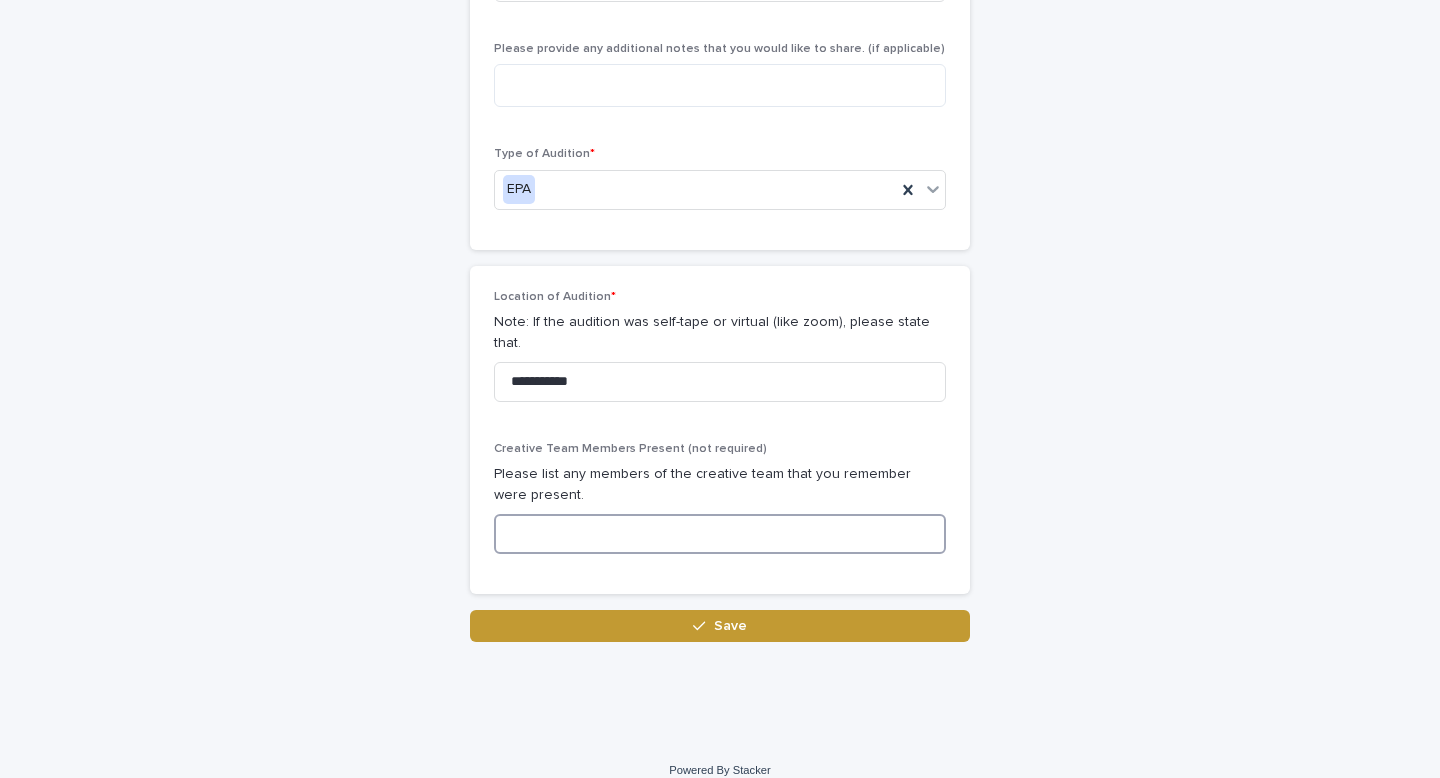 click at bounding box center (720, 534) 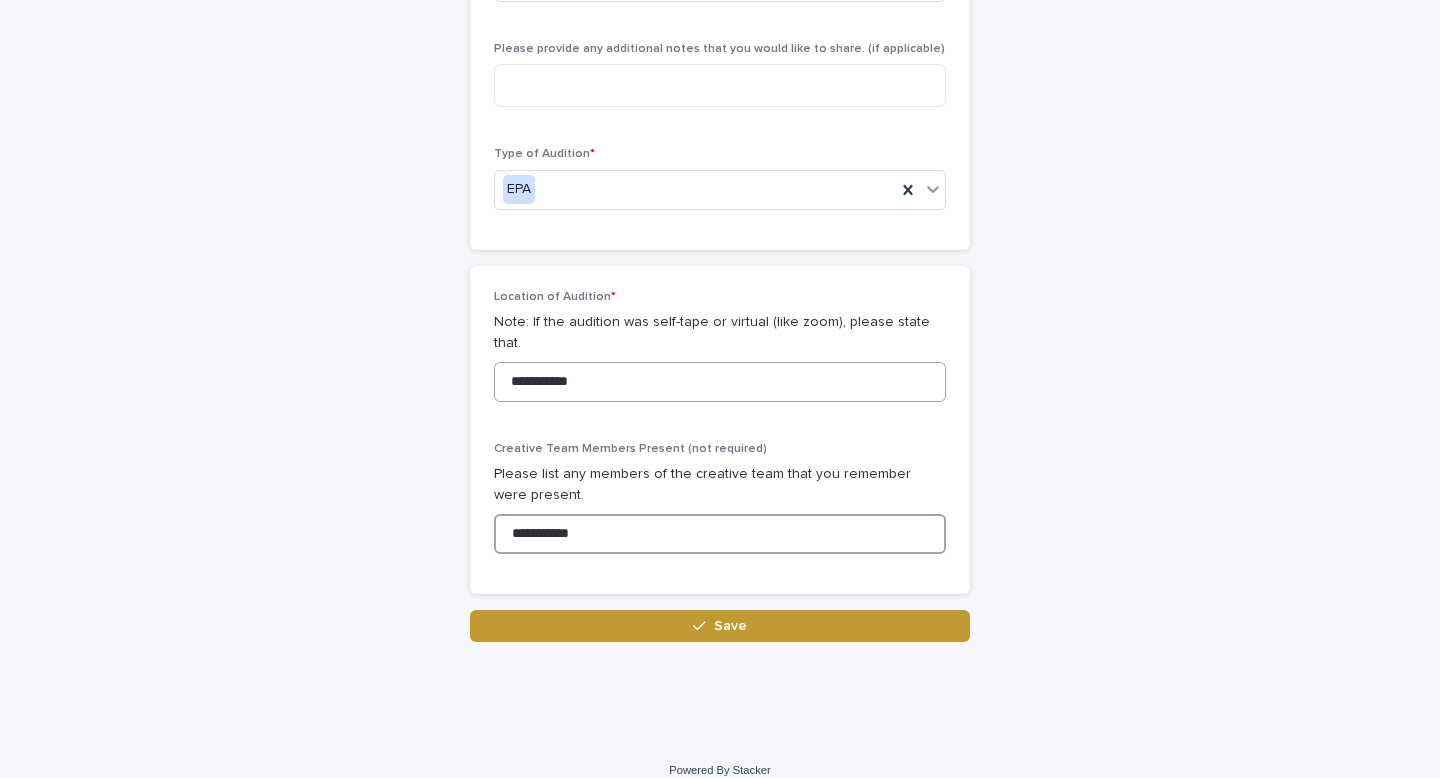 type on "**********" 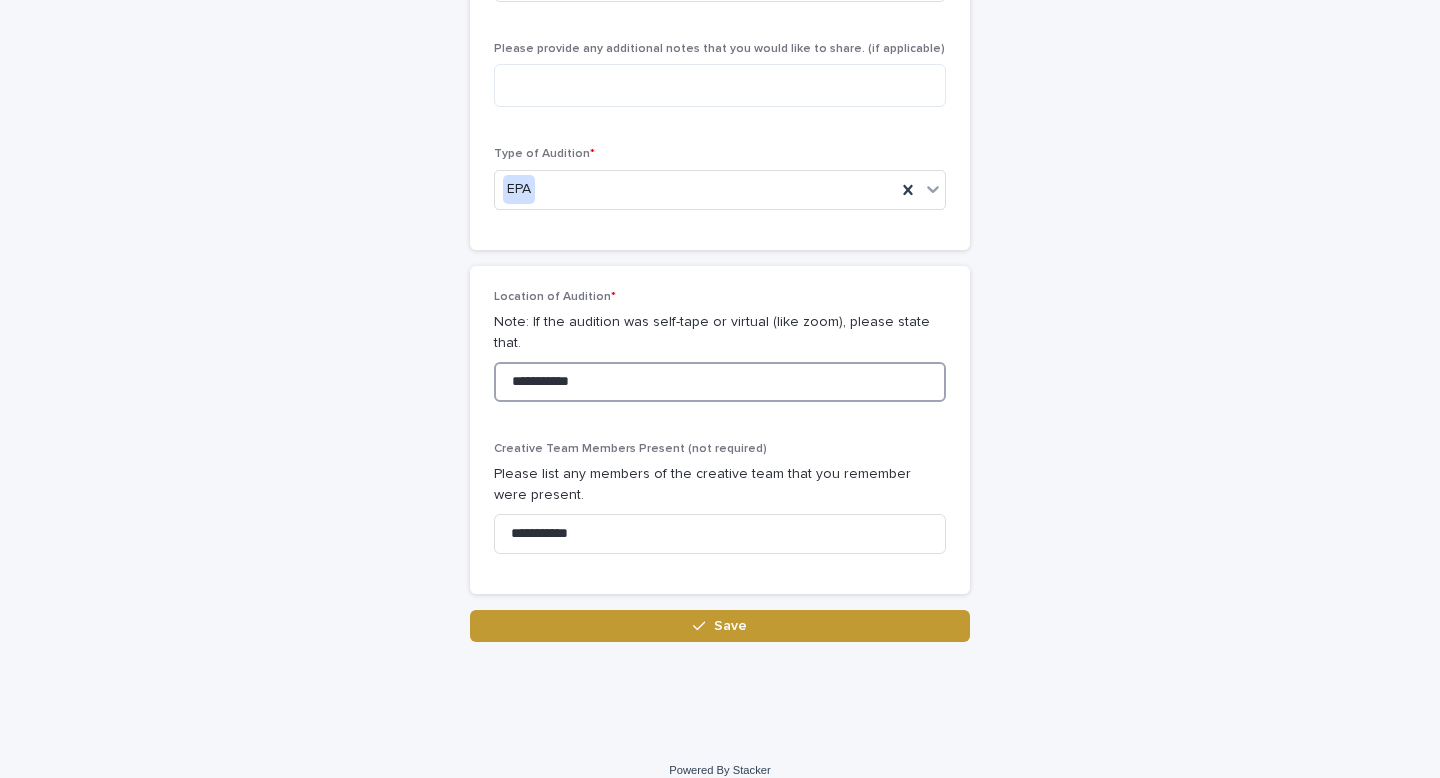 drag, startPoint x: 602, startPoint y: 353, endPoint x: 519, endPoint y: 353, distance: 83 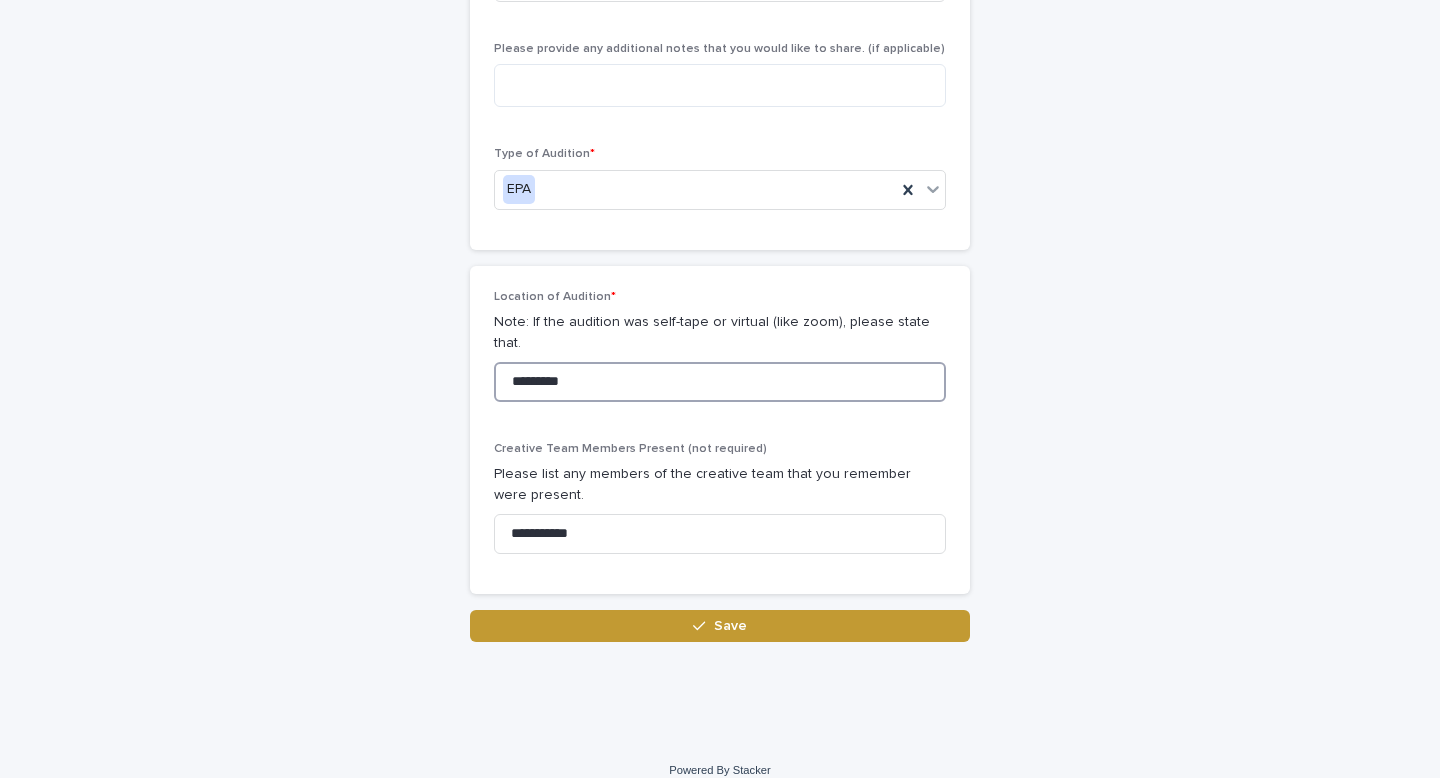 type on "*********" 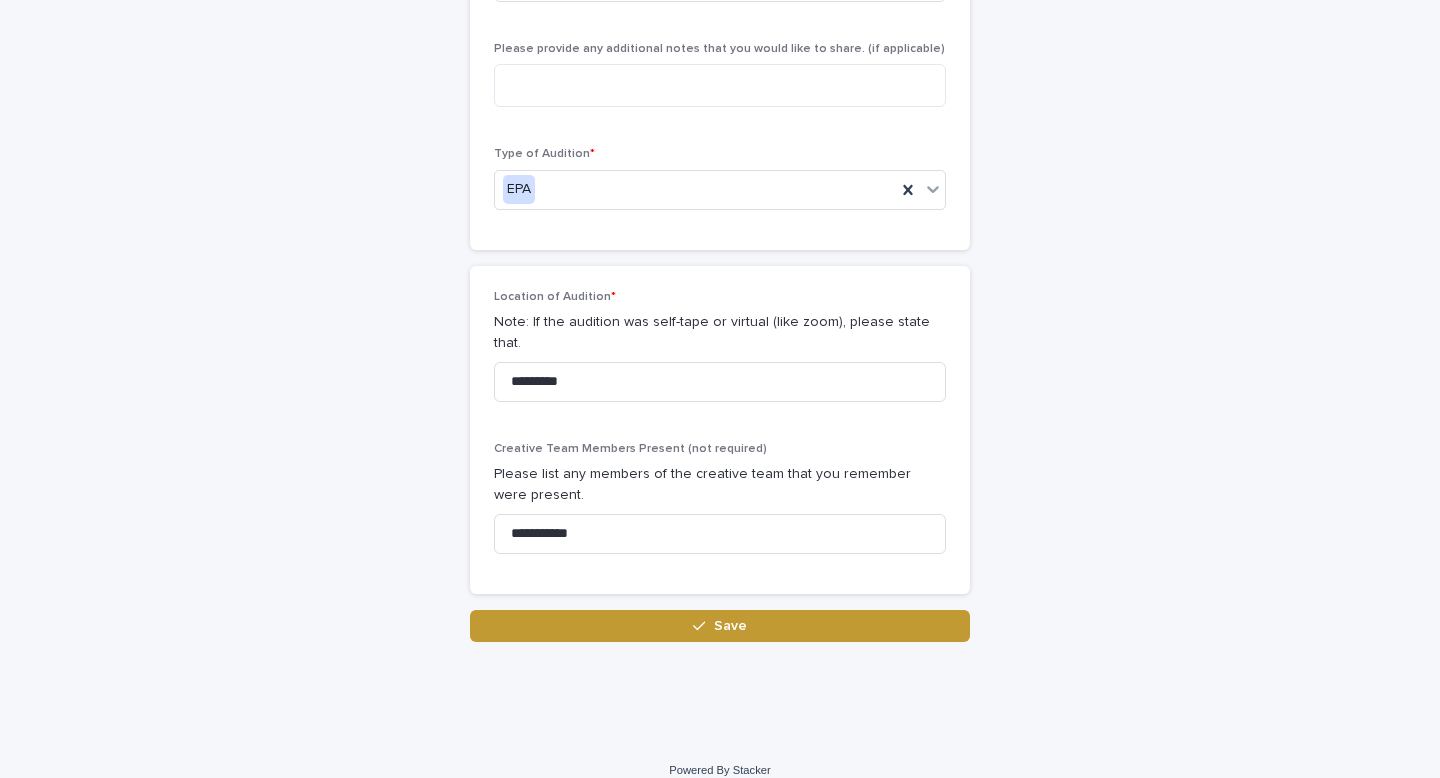 click on "**********" at bounding box center [720, -184] 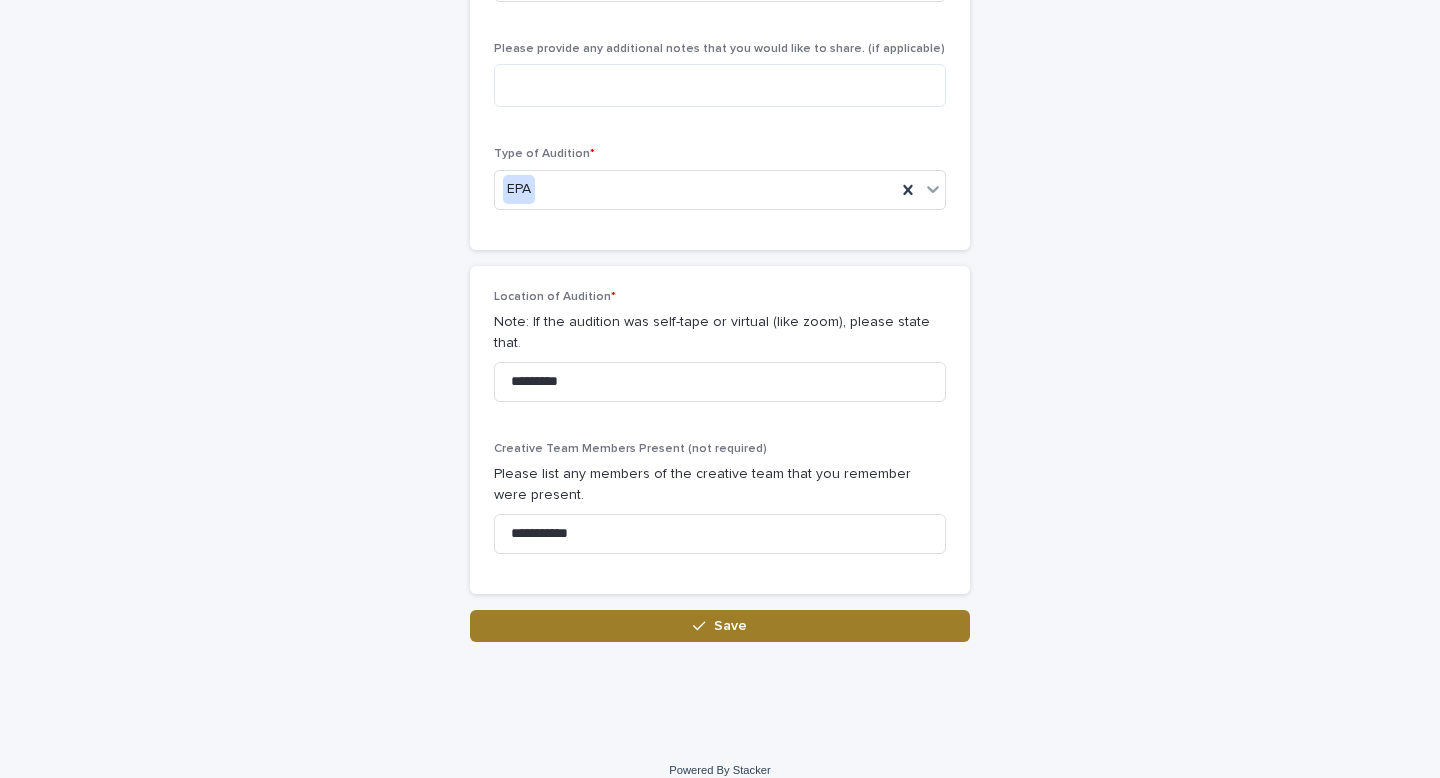 click on "Save" at bounding box center (720, 626) 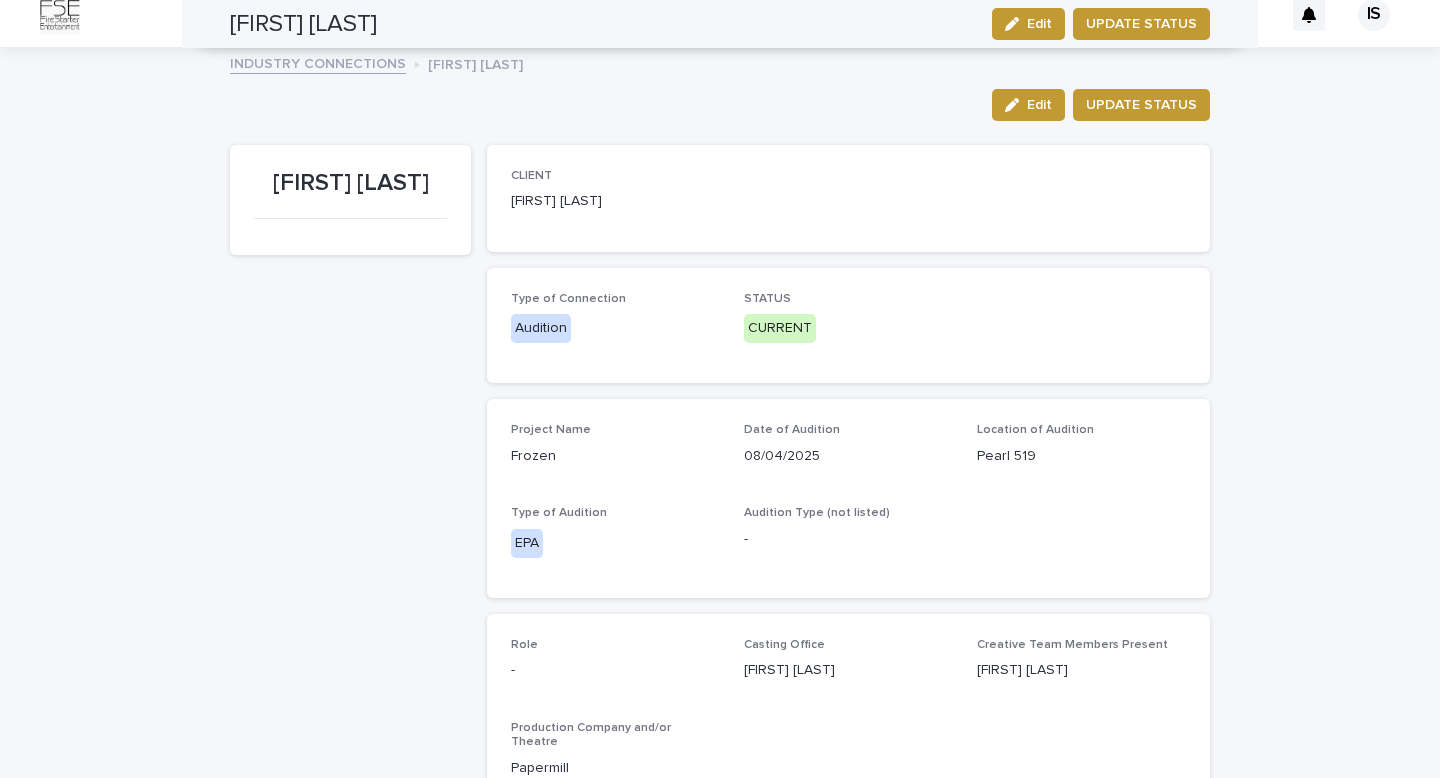scroll, scrollTop: 0, scrollLeft: 0, axis: both 